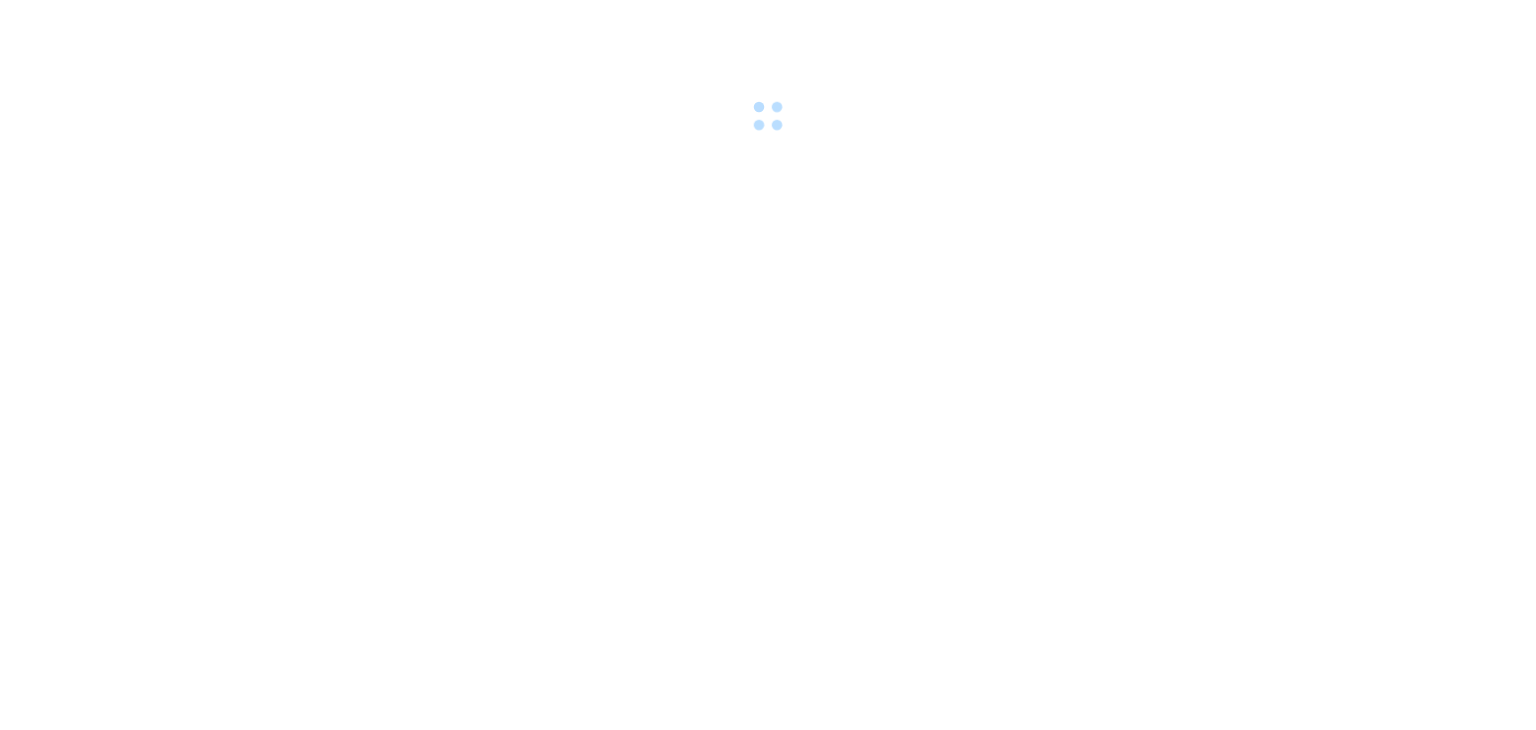 scroll, scrollTop: 0, scrollLeft: 0, axis: both 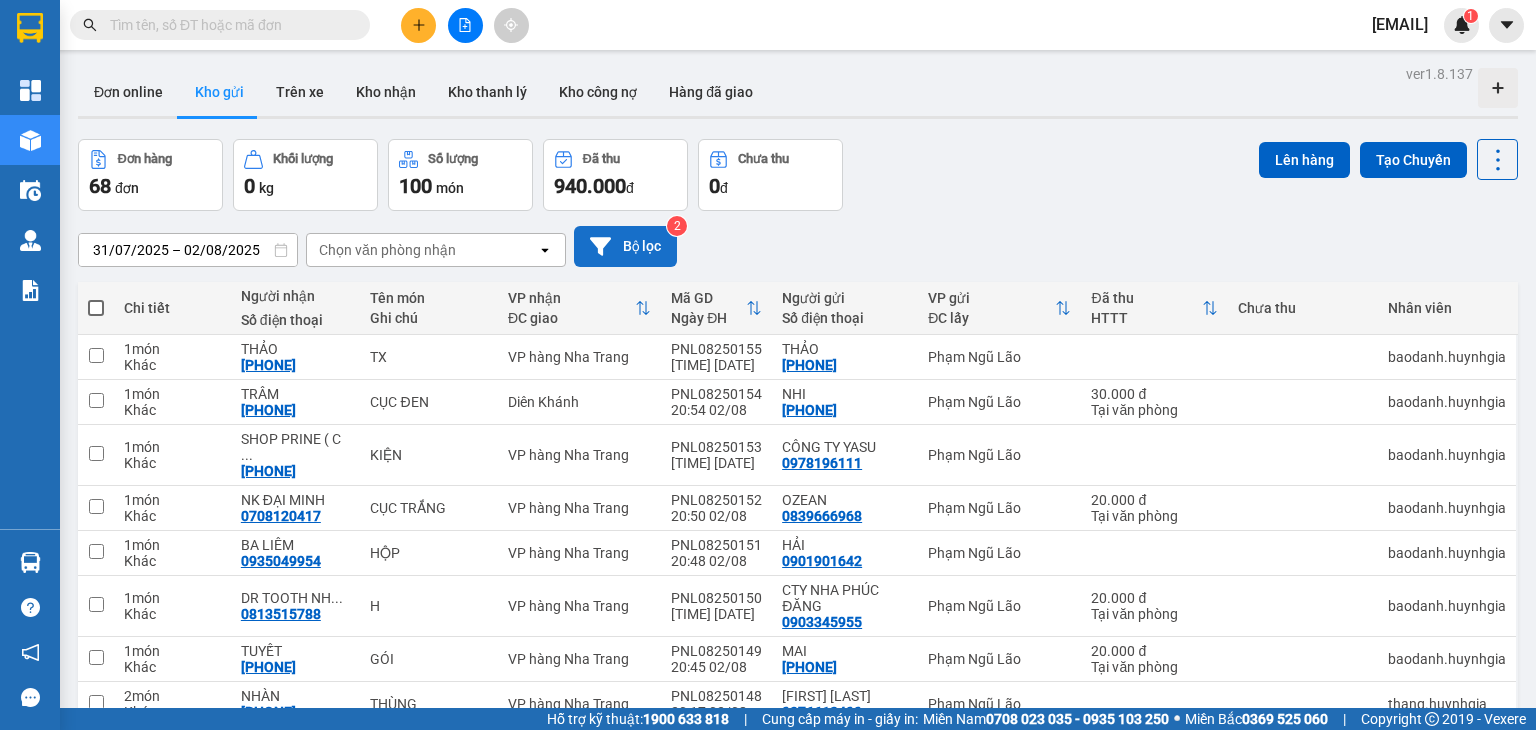click on "Bộ lọc" at bounding box center [625, 246] 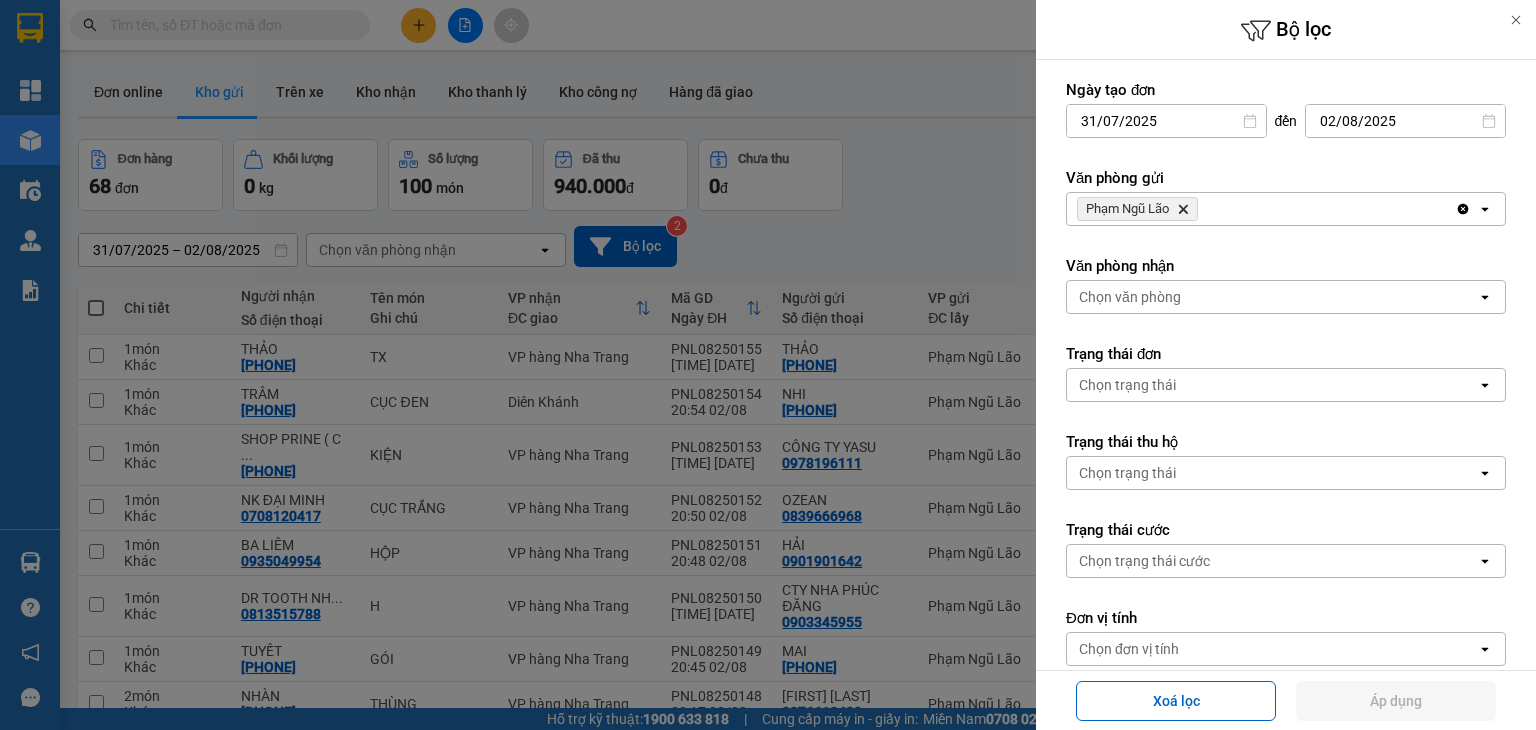 click on "Delete" 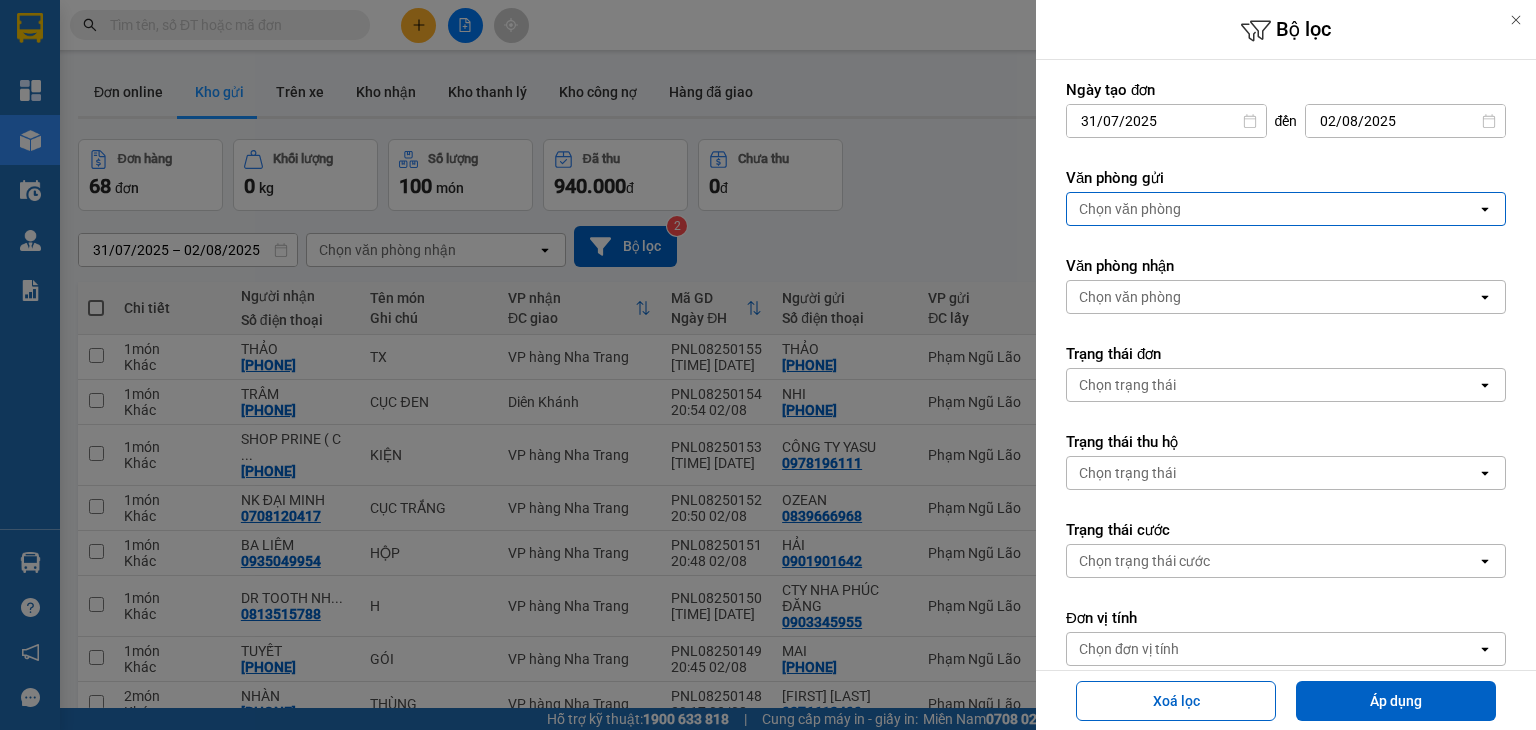click on "Chọn văn phòng" at bounding box center (1272, 209) 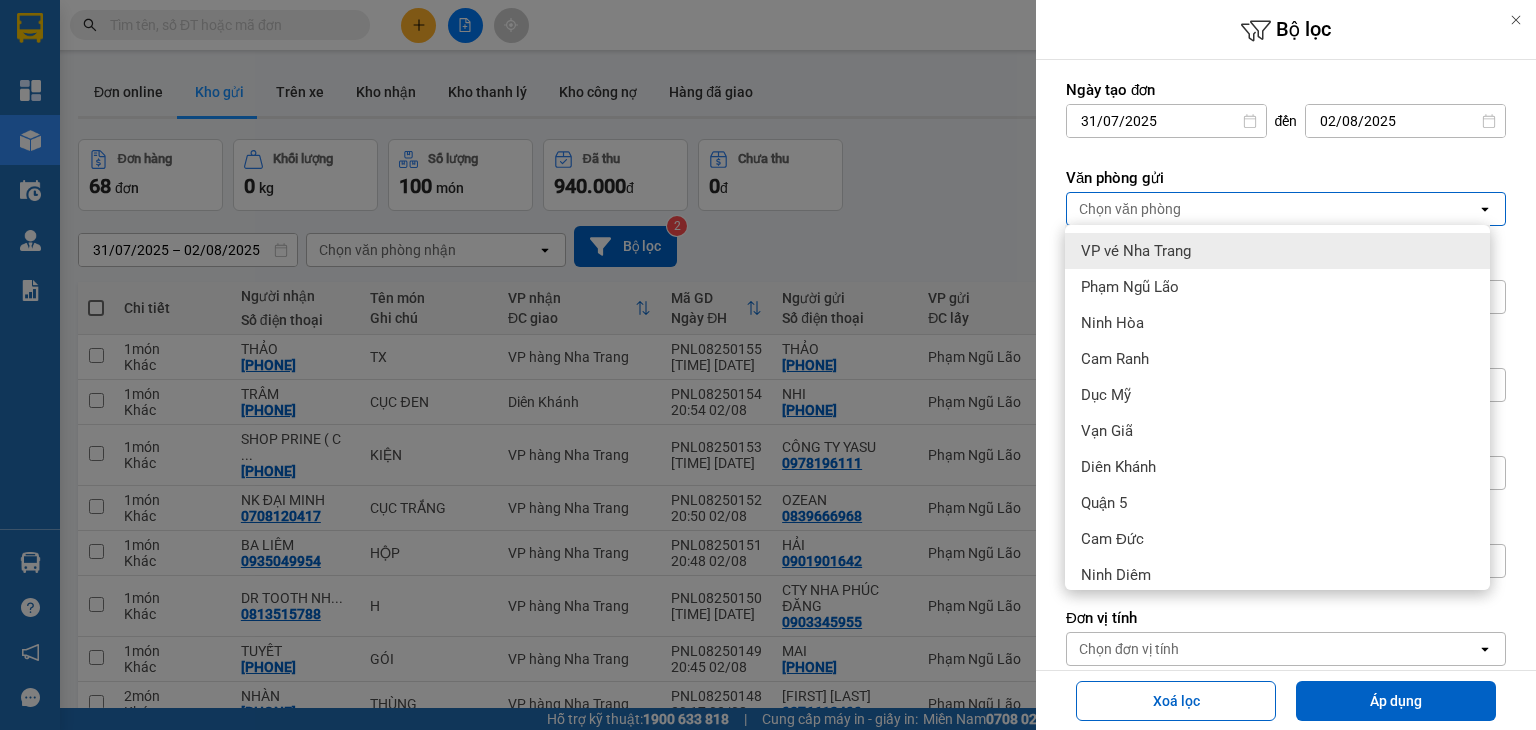 click on "Chọn văn phòng" at bounding box center [1272, 209] 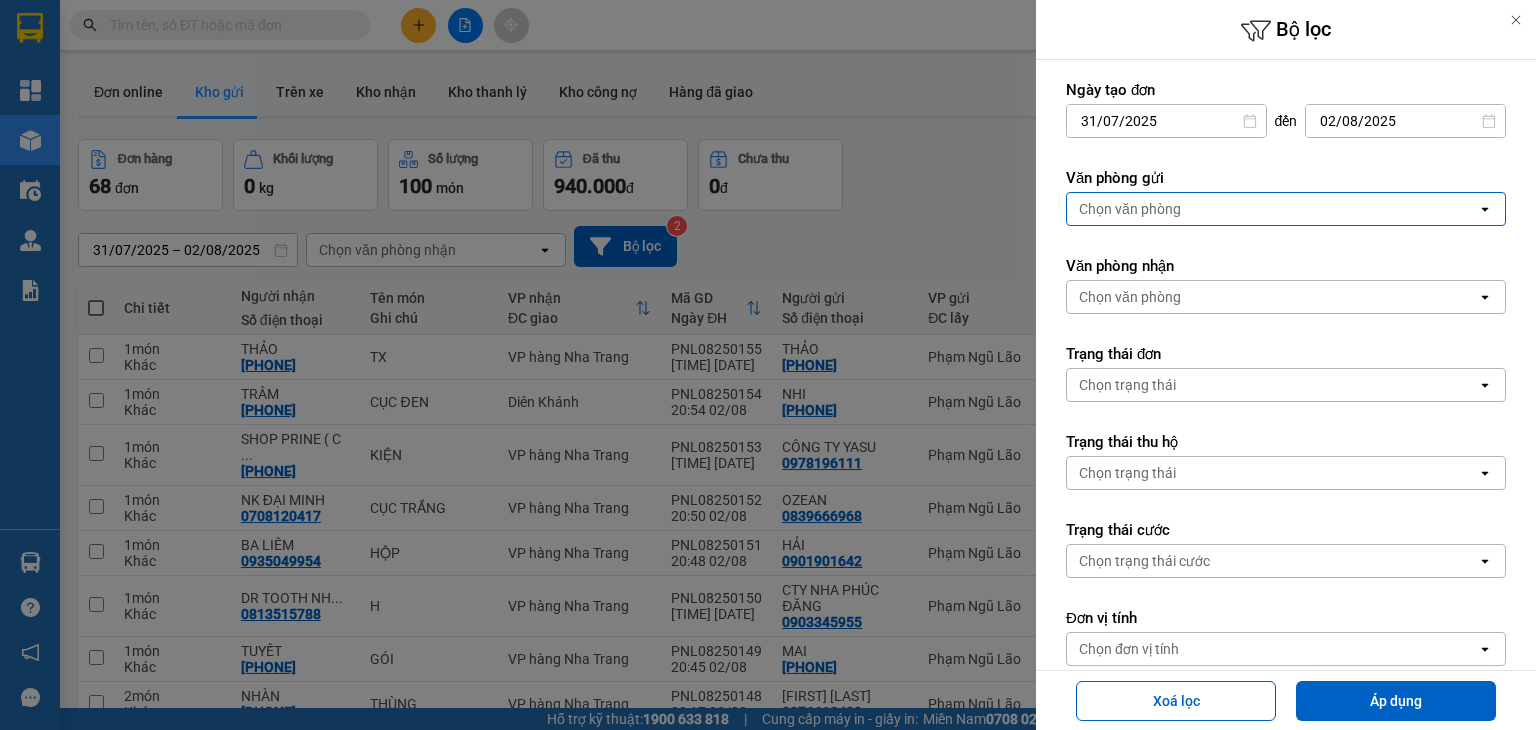 click at bounding box center [768, 365] 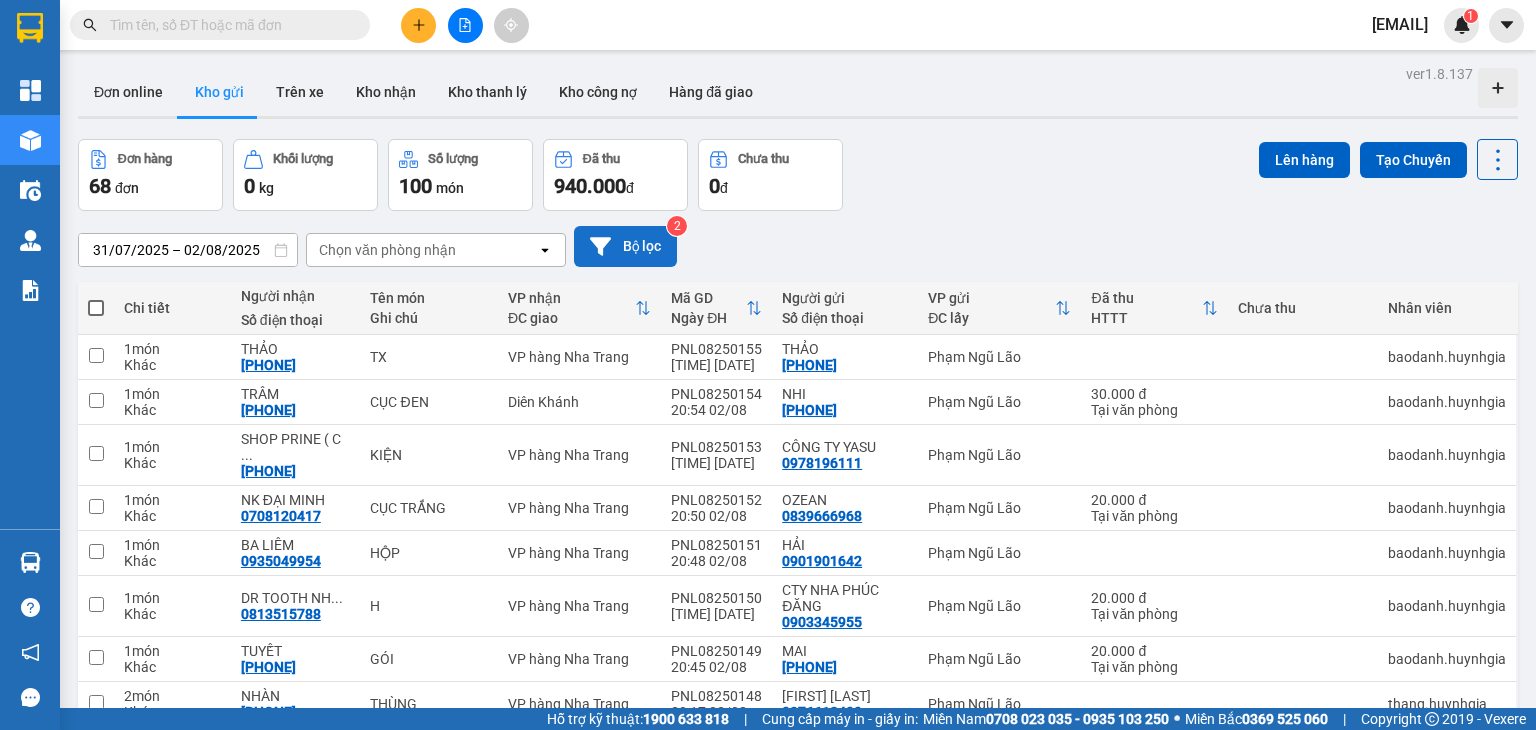 click on "Bộ lọc" at bounding box center (625, 246) 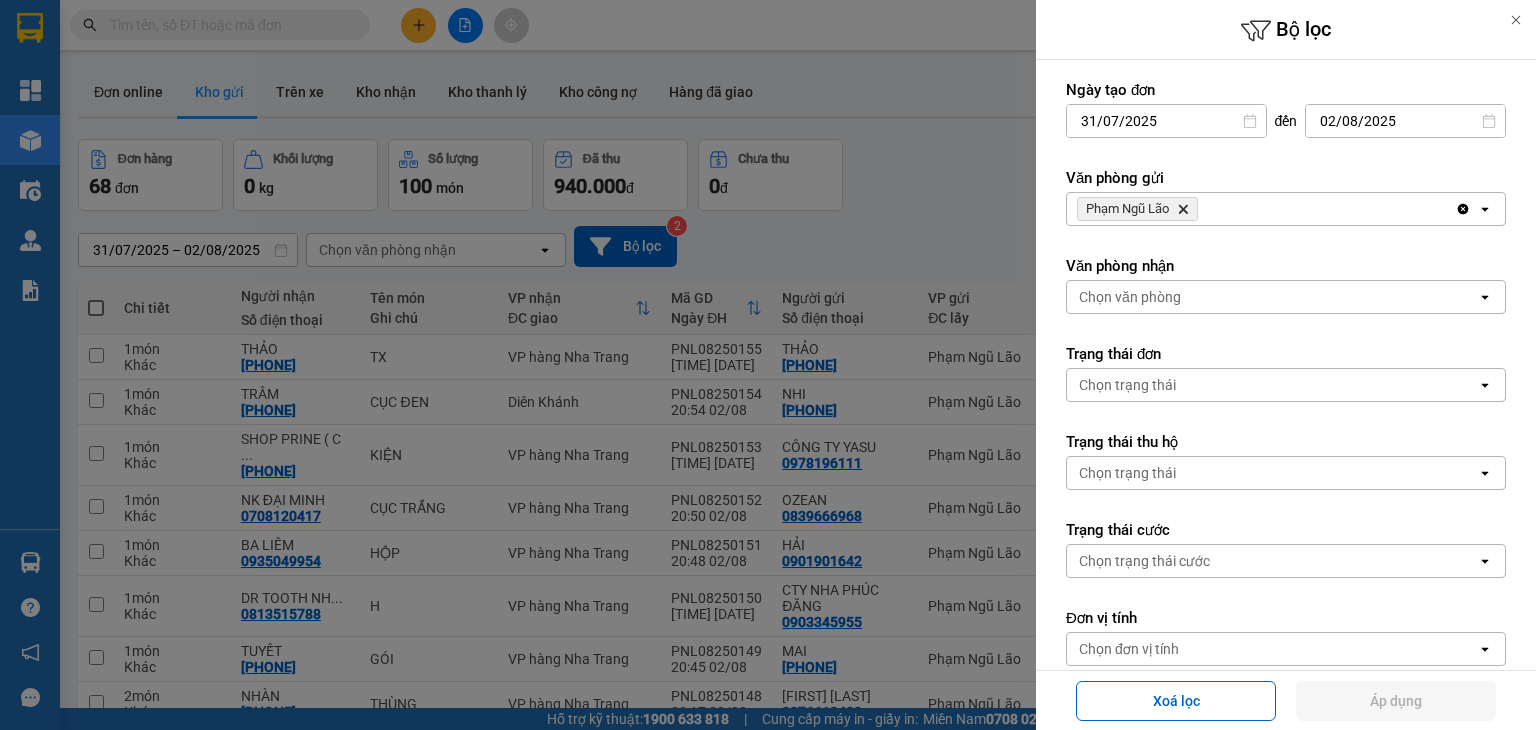 drag, startPoint x: 832, startPoint y: 252, endPoint x: 783, endPoint y: 252, distance: 49 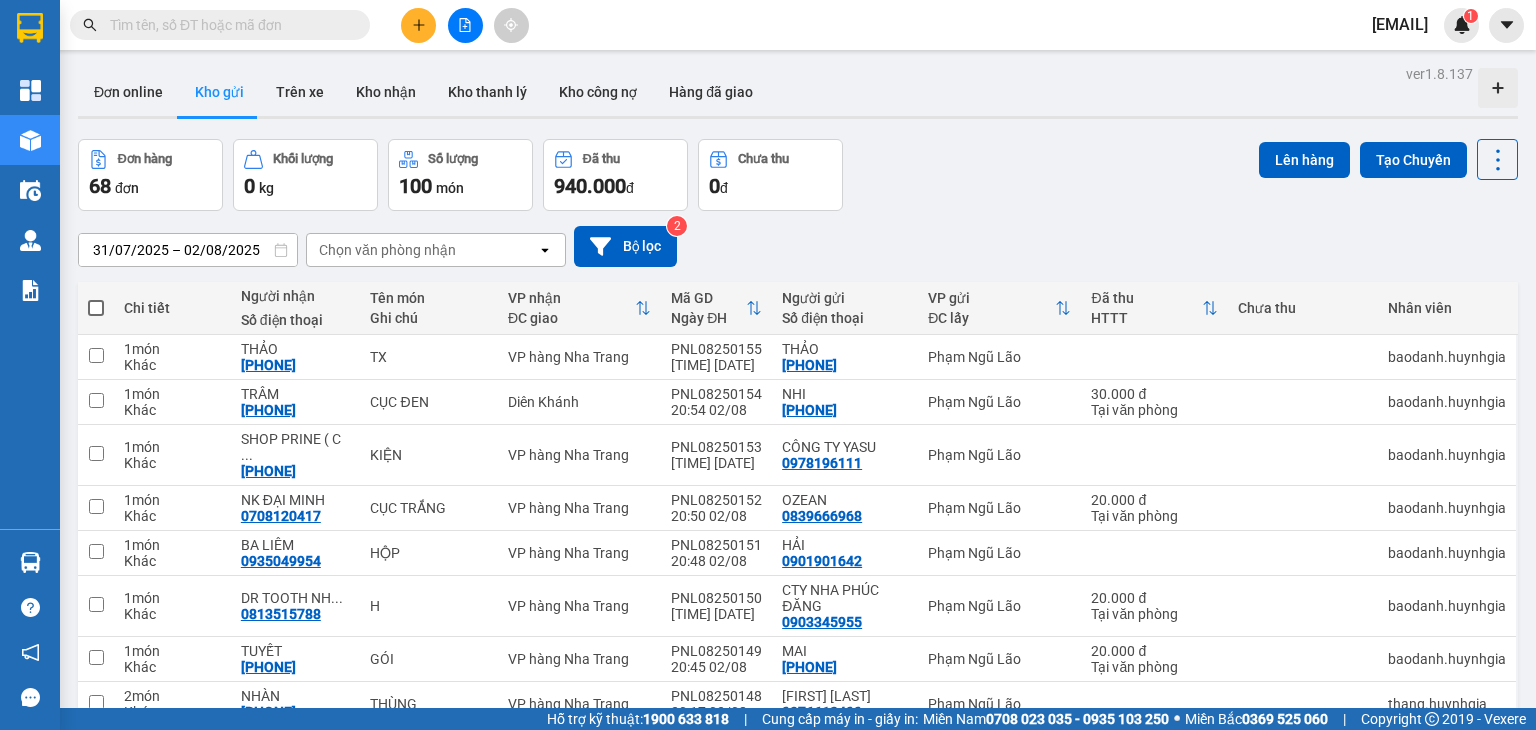 click on "Chọn văn phòng nhận" at bounding box center [387, 250] 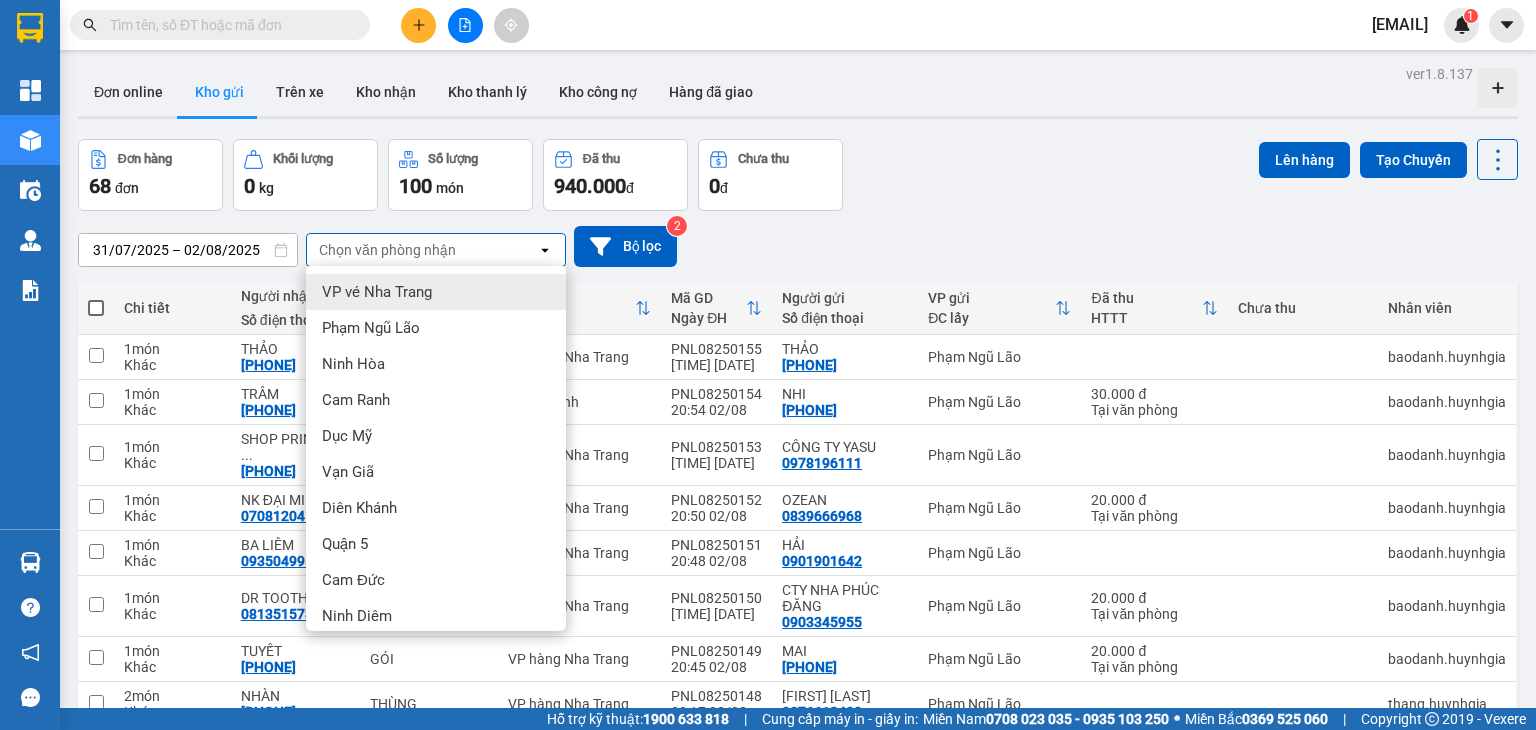 click on "VP vé Nha Trang" at bounding box center [377, 292] 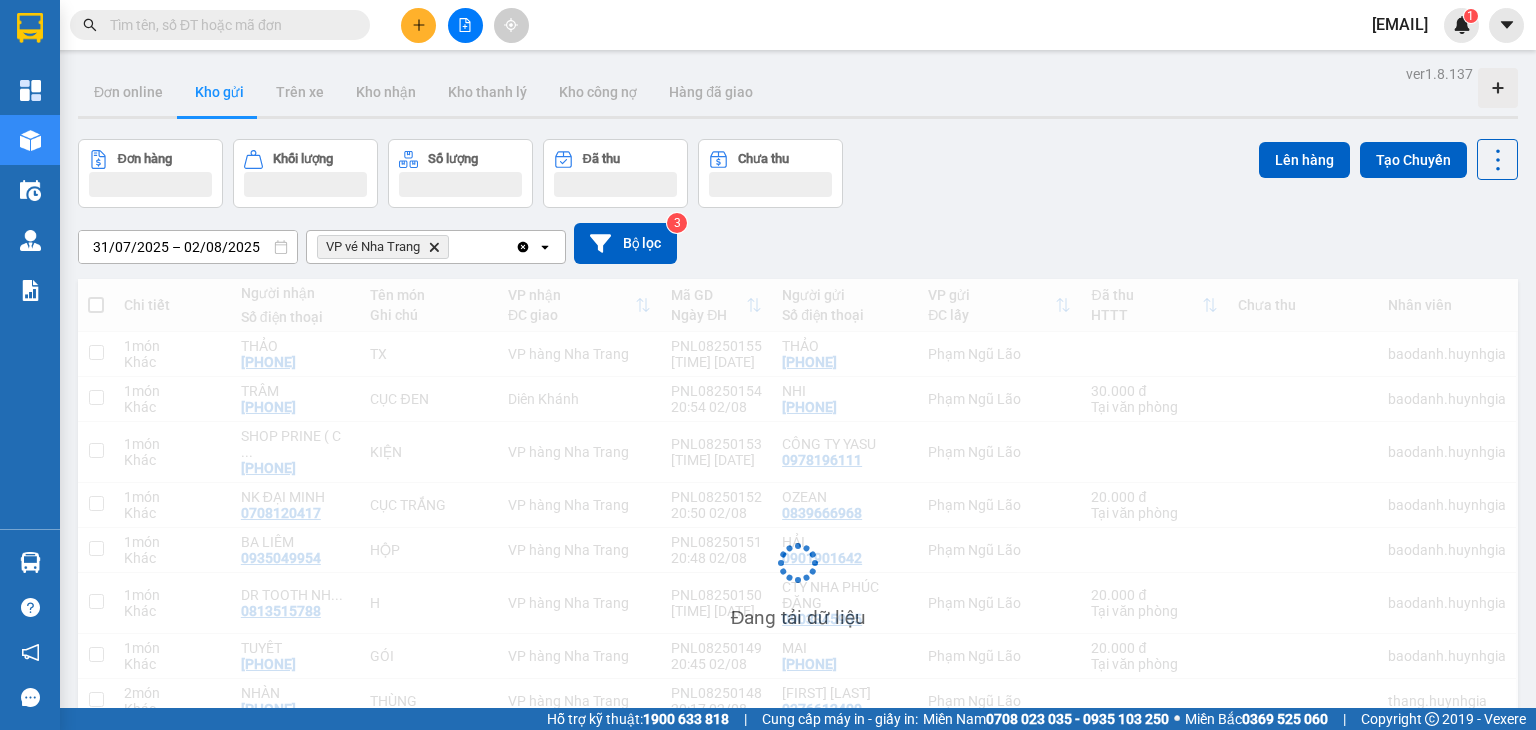 click on "[DATE] – [DATE] Press the down arrow key to interact with the calendar and select a date. Press the escape button to close the calendar. Selected date range is from [DATE] to [DATE]. VP vé Nha Trang Delete Clear all open Bộ lọc 3" at bounding box center (798, 243) 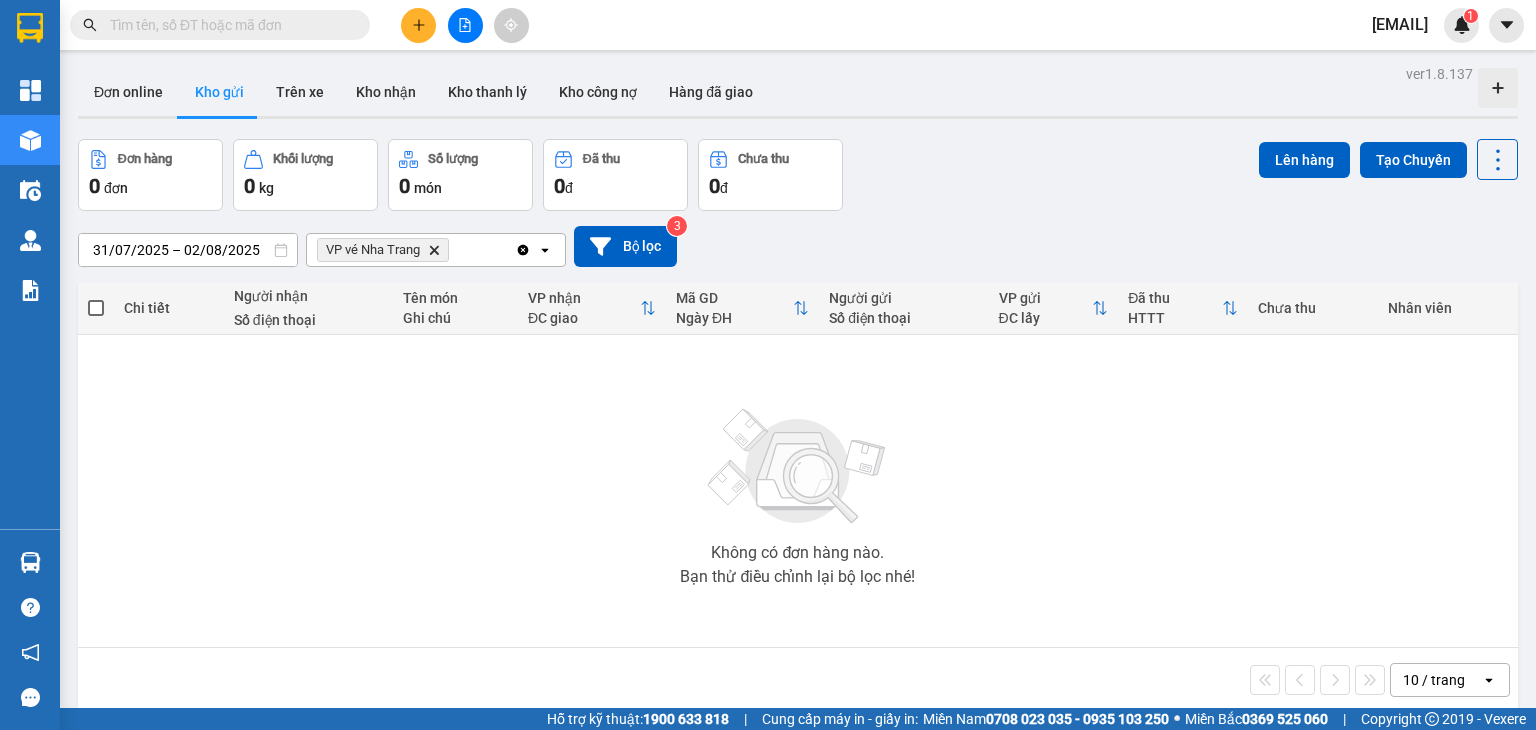 click on "Delete" 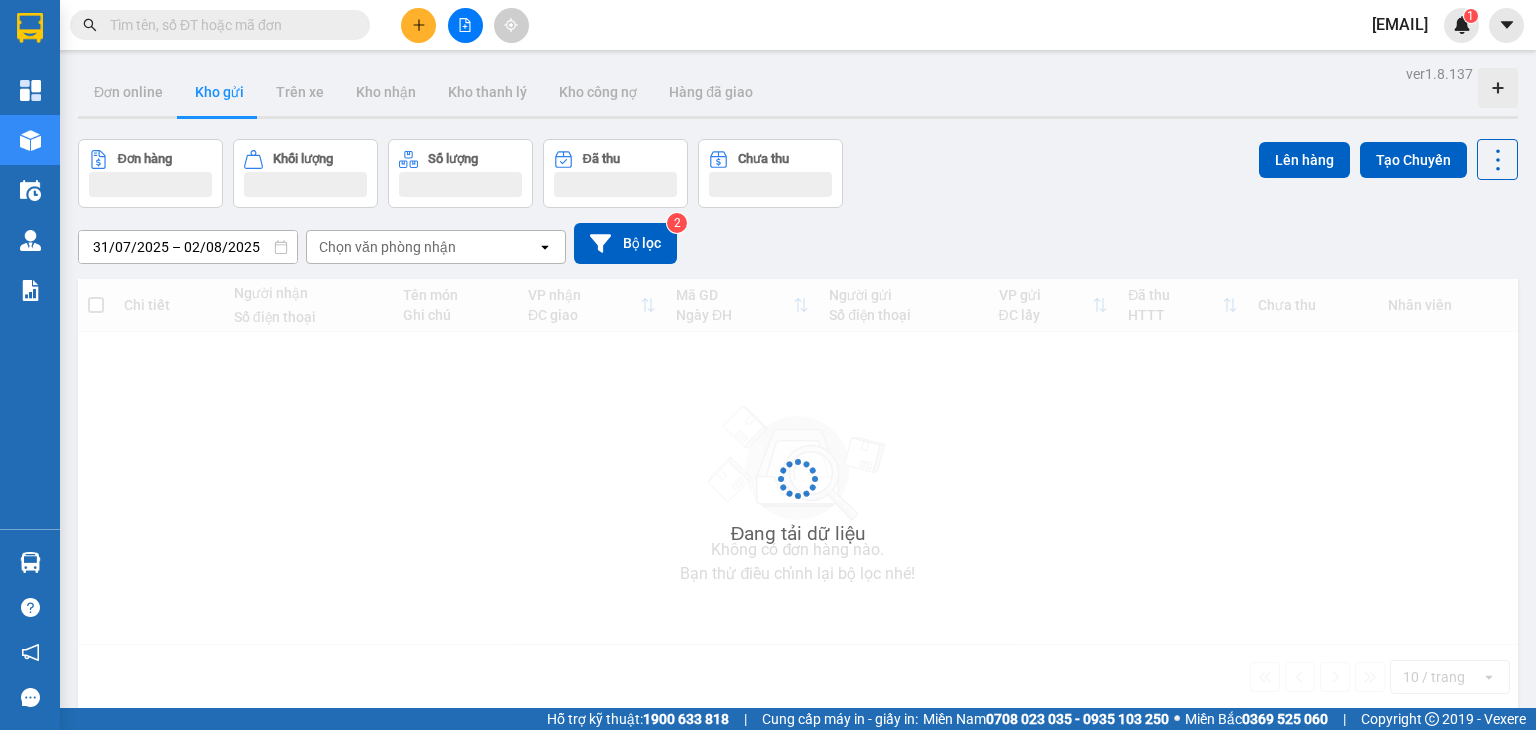 click on "Chọn văn phòng nhận" at bounding box center (422, 247) 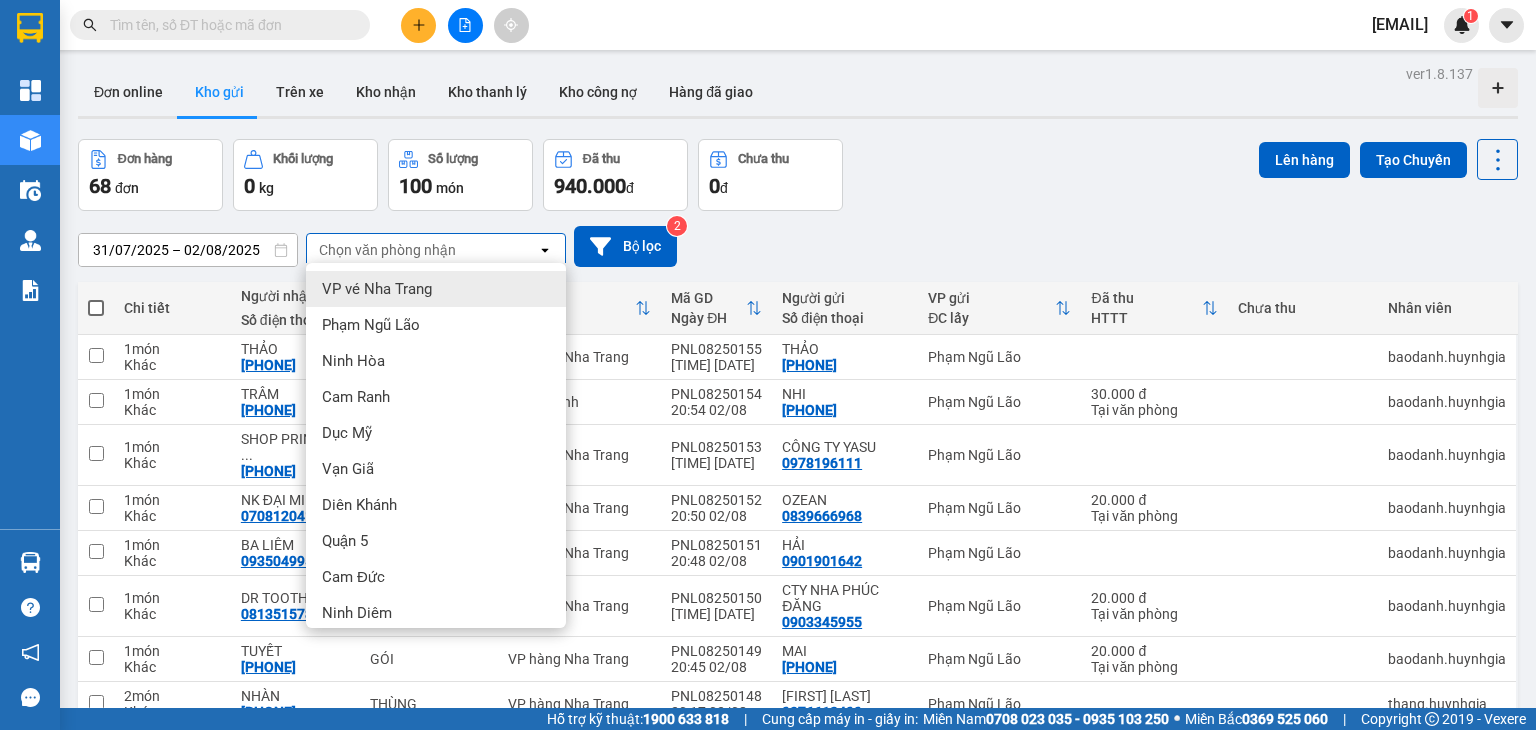 click on "VP vé Nha Trang" at bounding box center [377, 289] 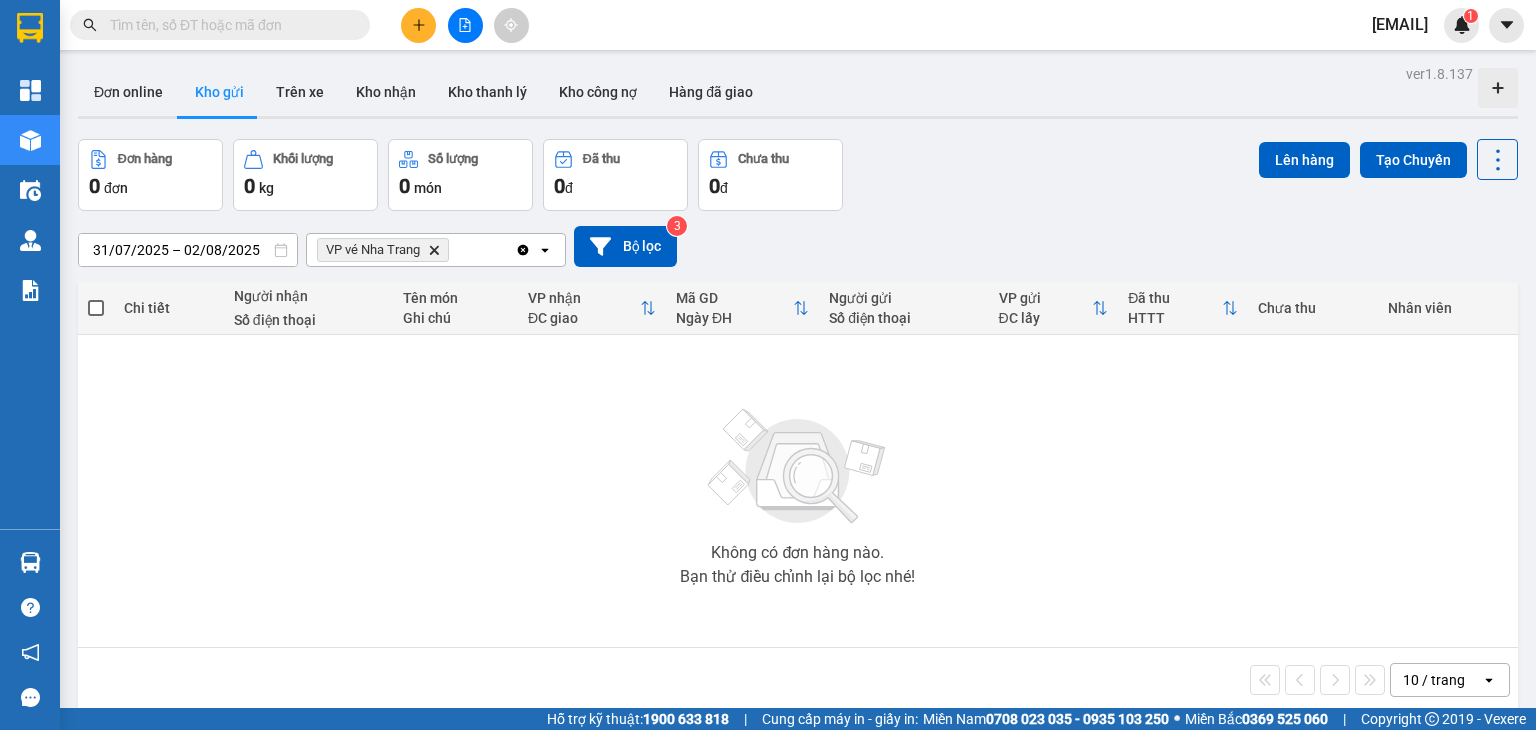click on "VP vé Nha Trang Delete" at bounding box center [383, 250] 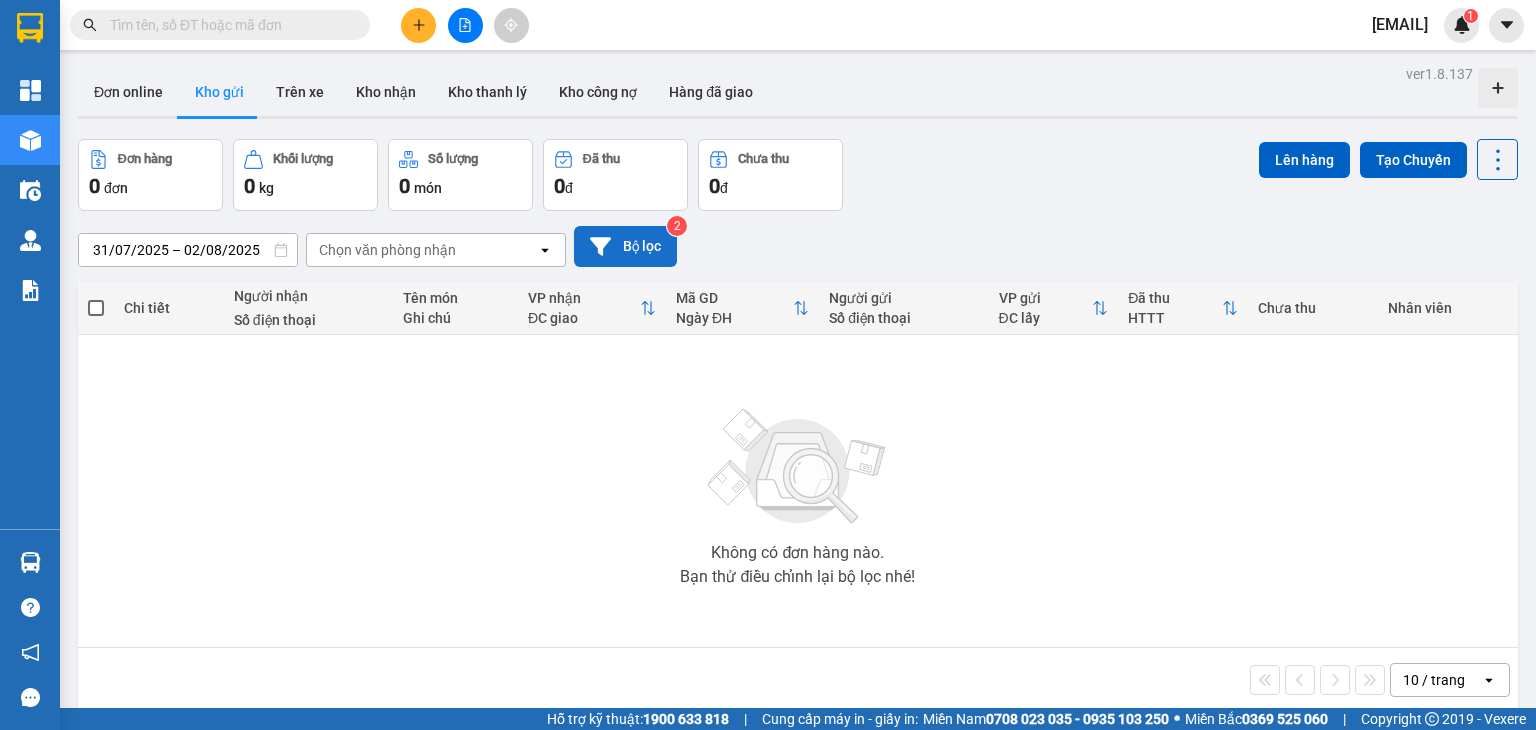 click on "Bộ lọc" at bounding box center (625, 246) 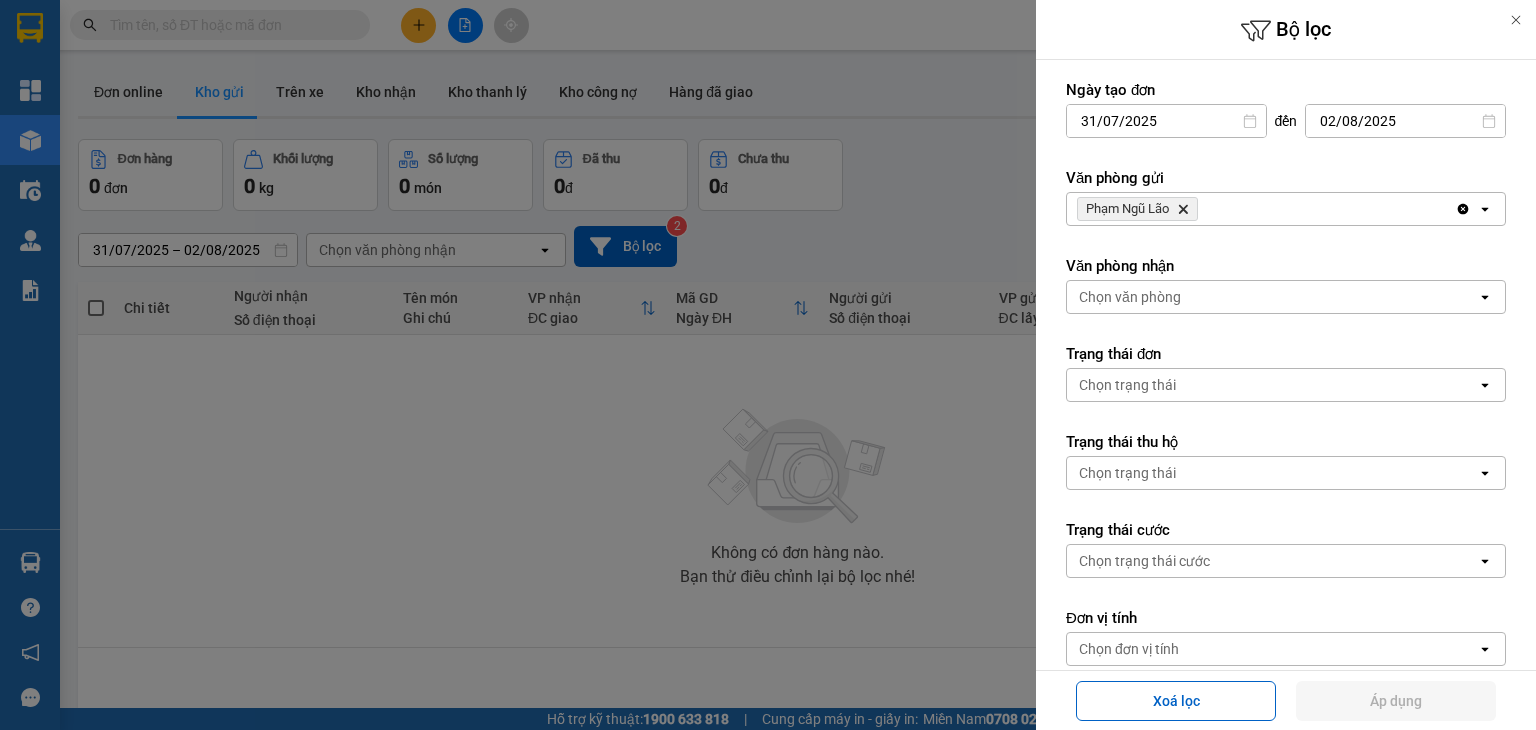 click 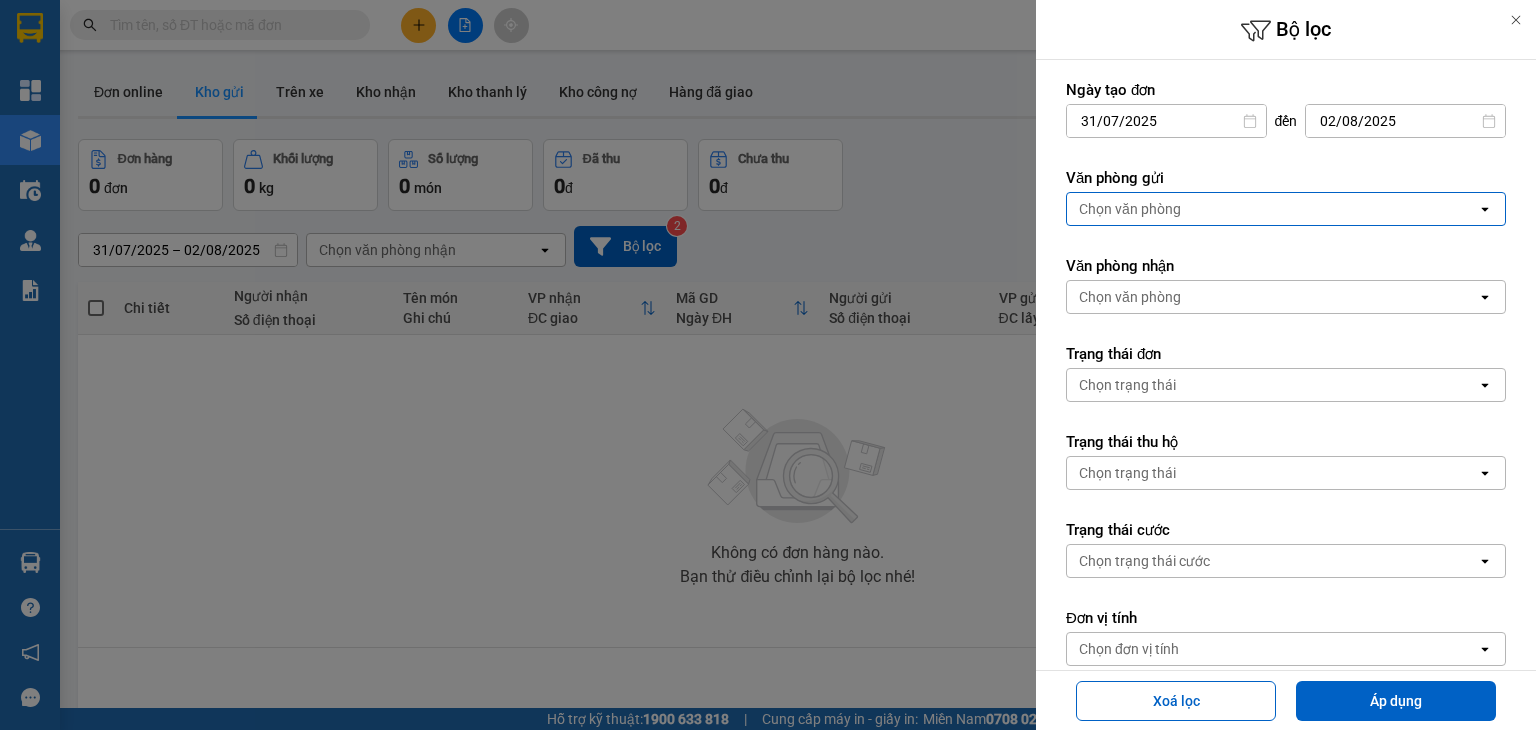 click on "Chọn văn phòng" at bounding box center [1272, 209] 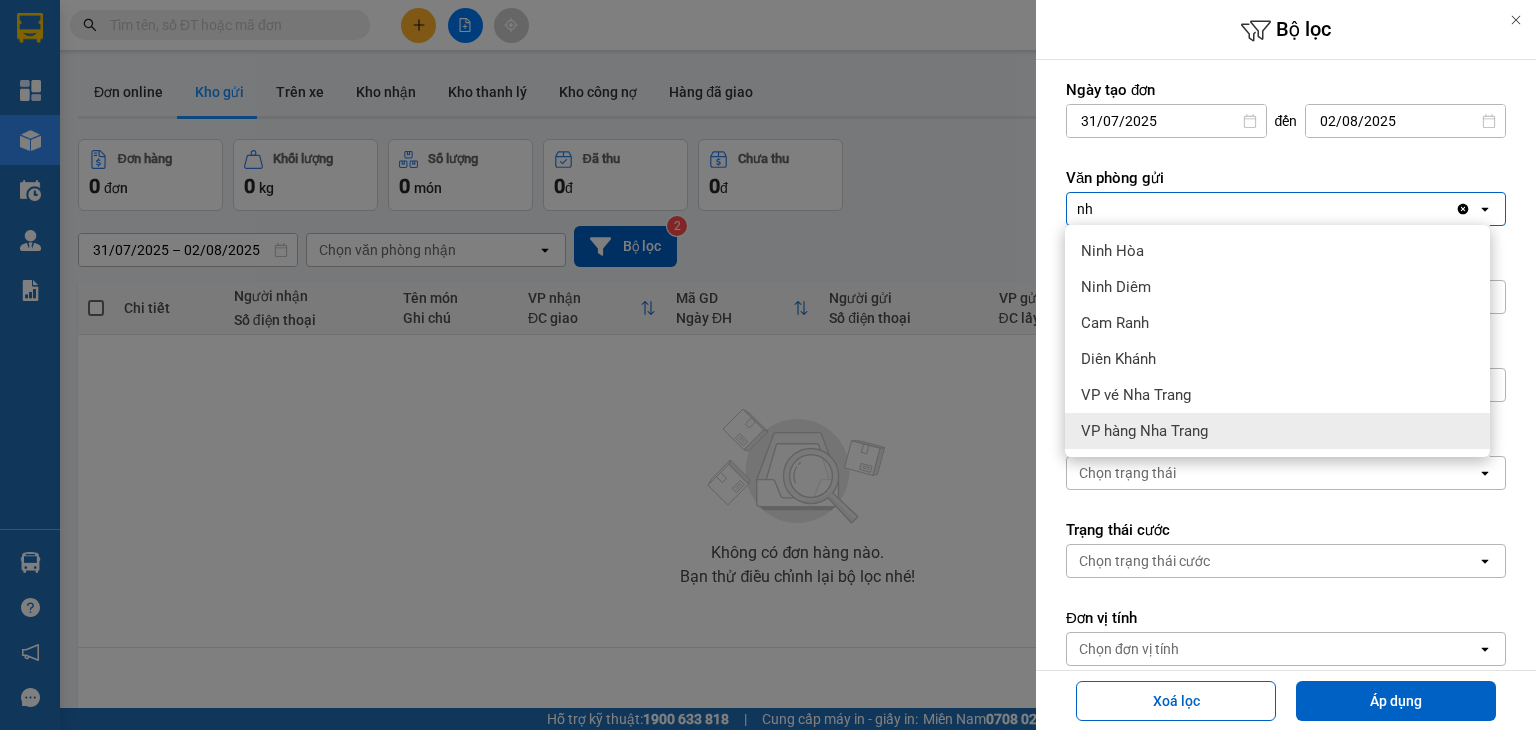 type on "nh" 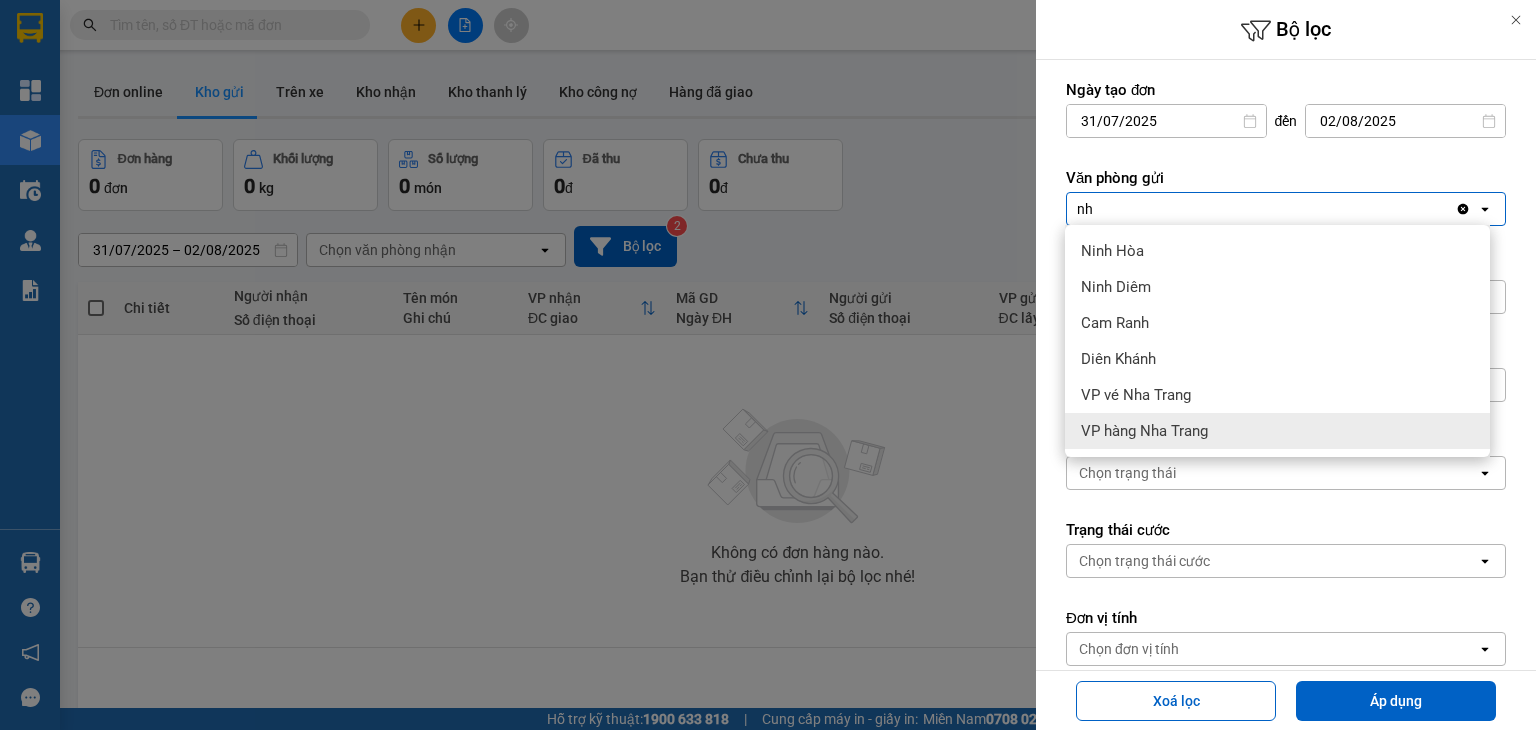 scroll, scrollTop: 0, scrollLeft: 0, axis: both 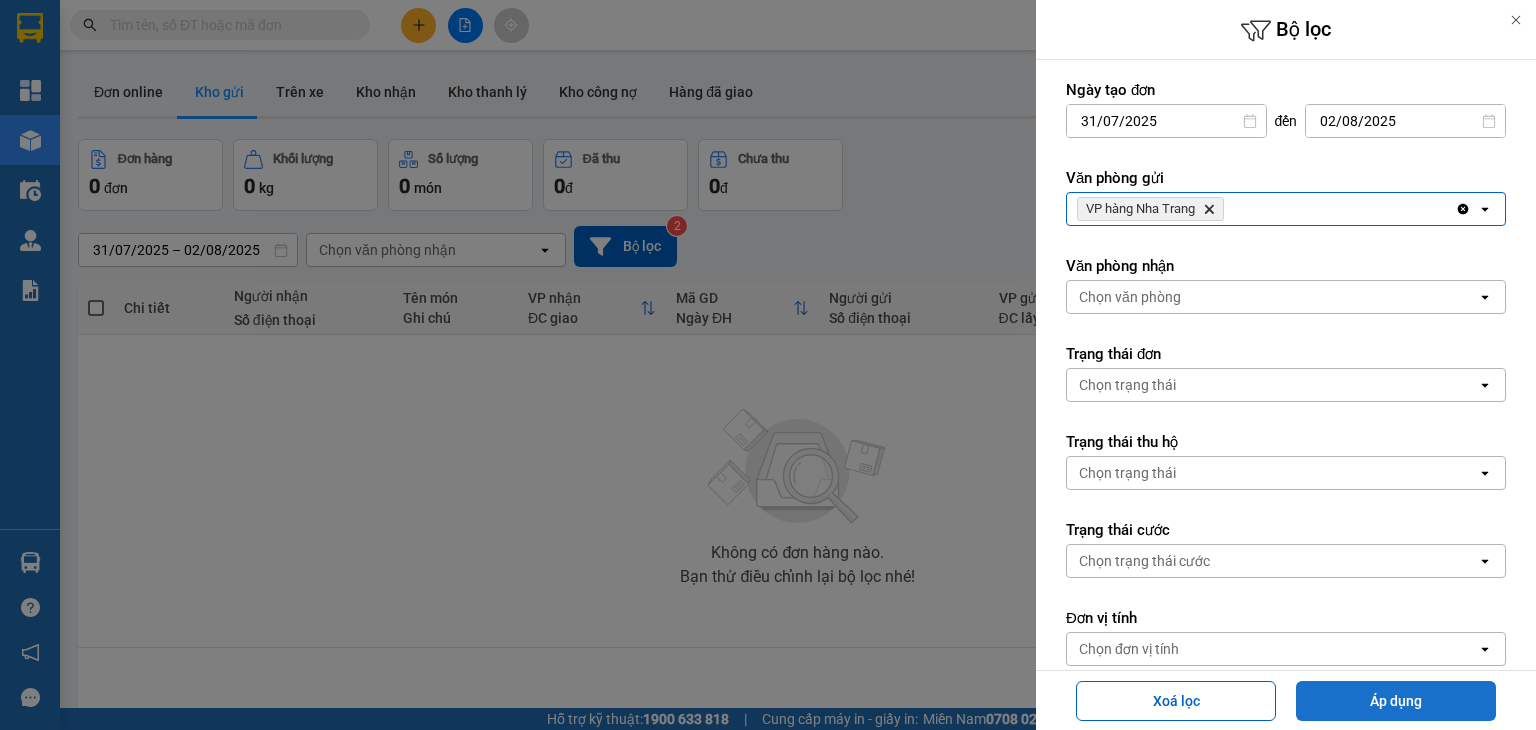 click on "Áp dụng" at bounding box center (1396, 701) 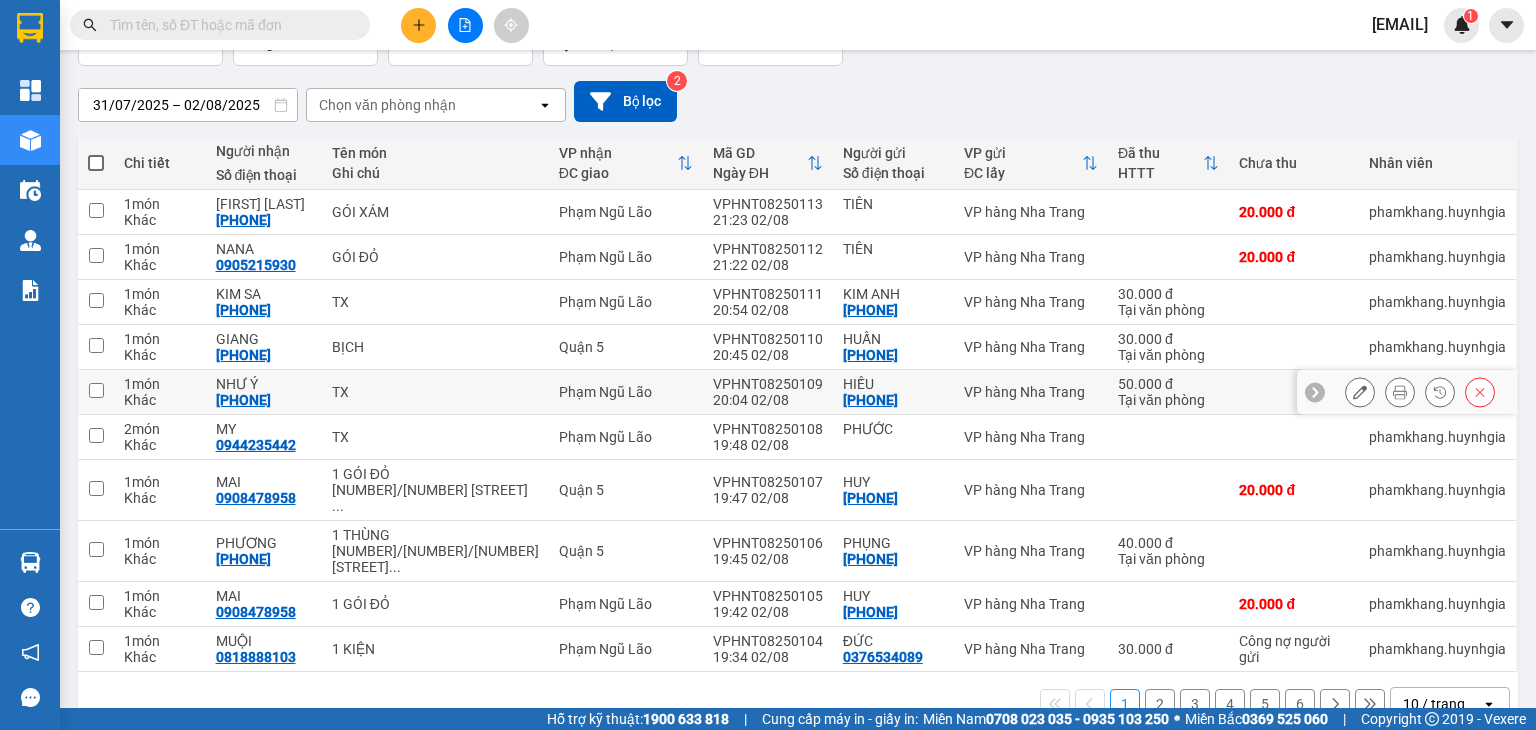 scroll, scrollTop: 188, scrollLeft: 0, axis: vertical 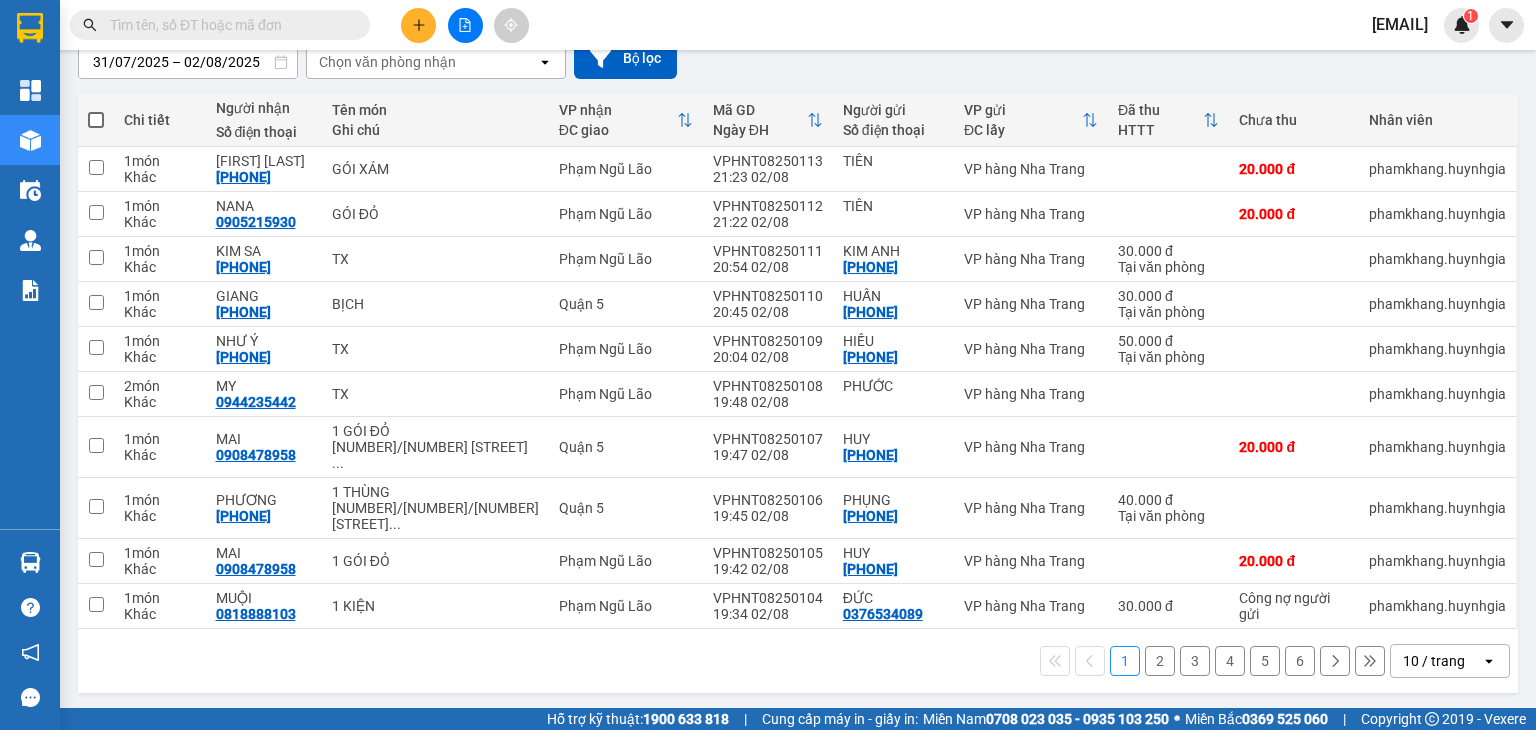 click on "10 / trang" at bounding box center (1434, 661) 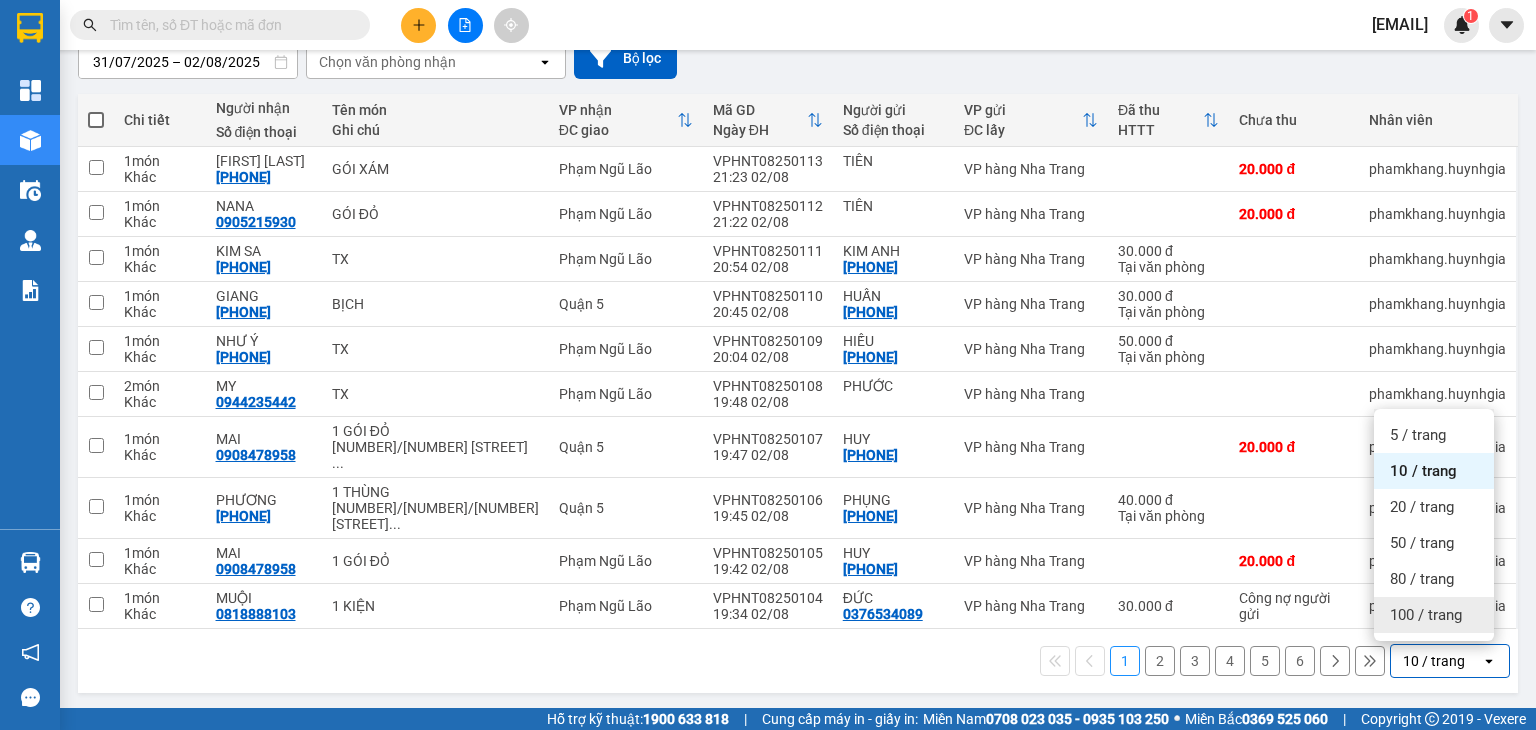 click on "100 / trang" at bounding box center [1426, 615] 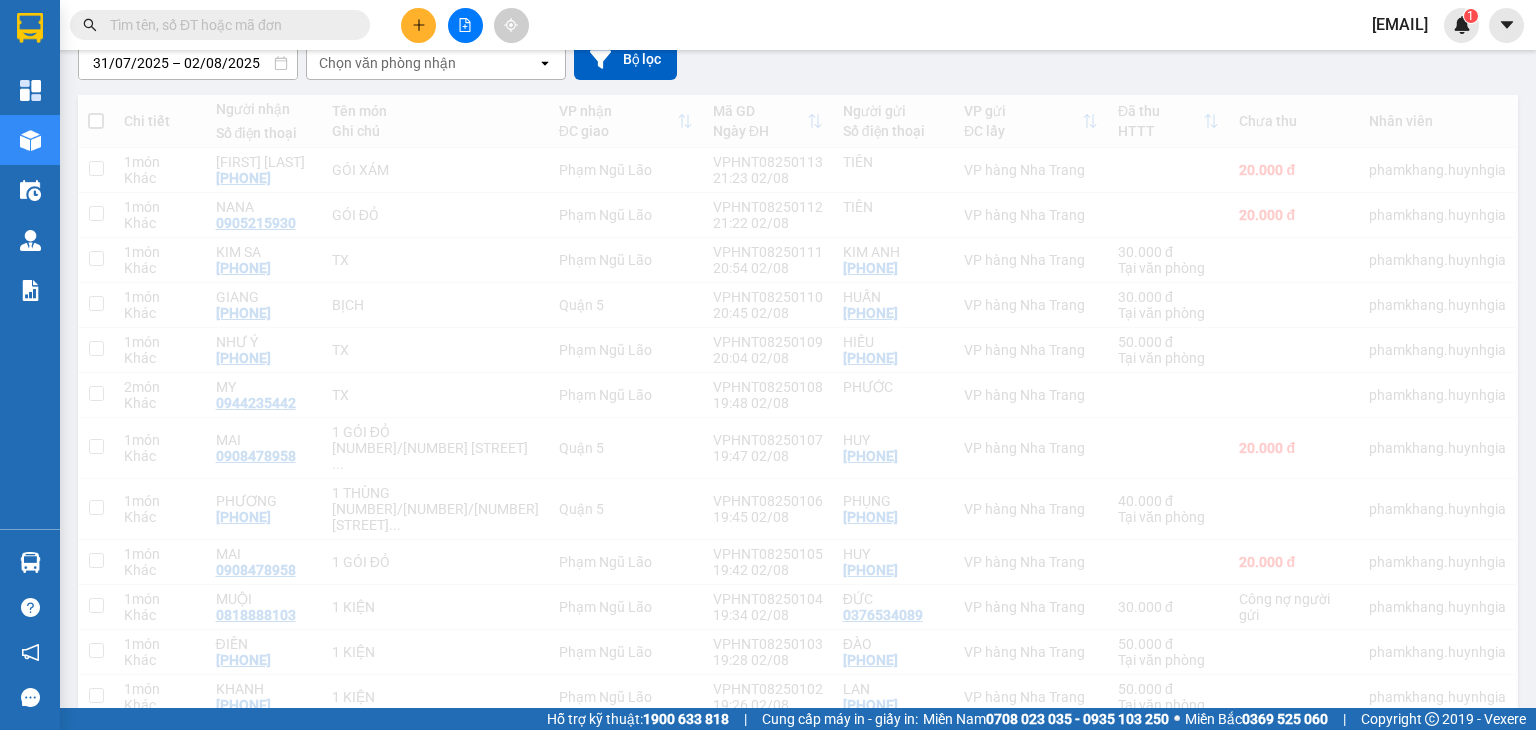 scroll, scrollTop: 188, scrollLeft: 0, axis: vertical 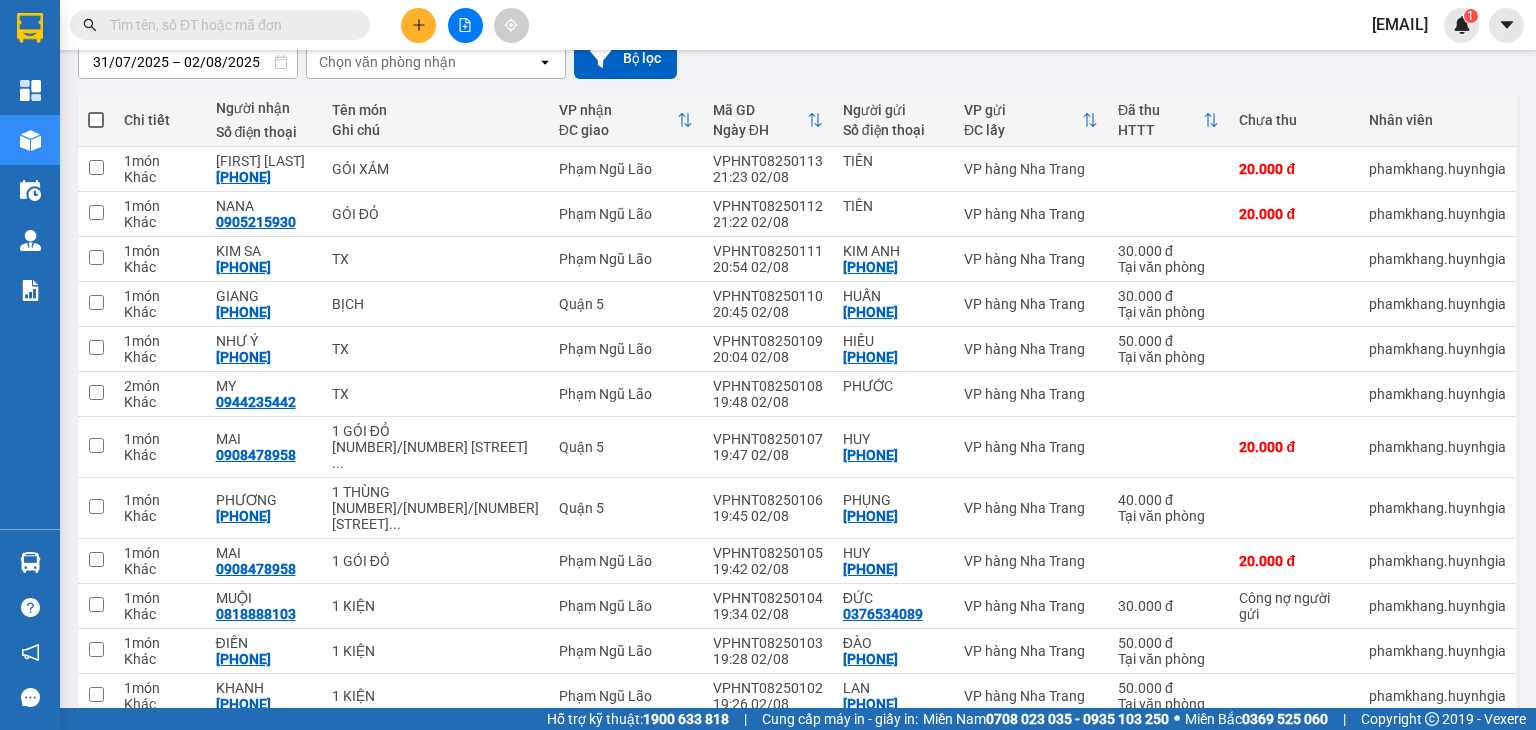 click at bounding box center (96, 120) 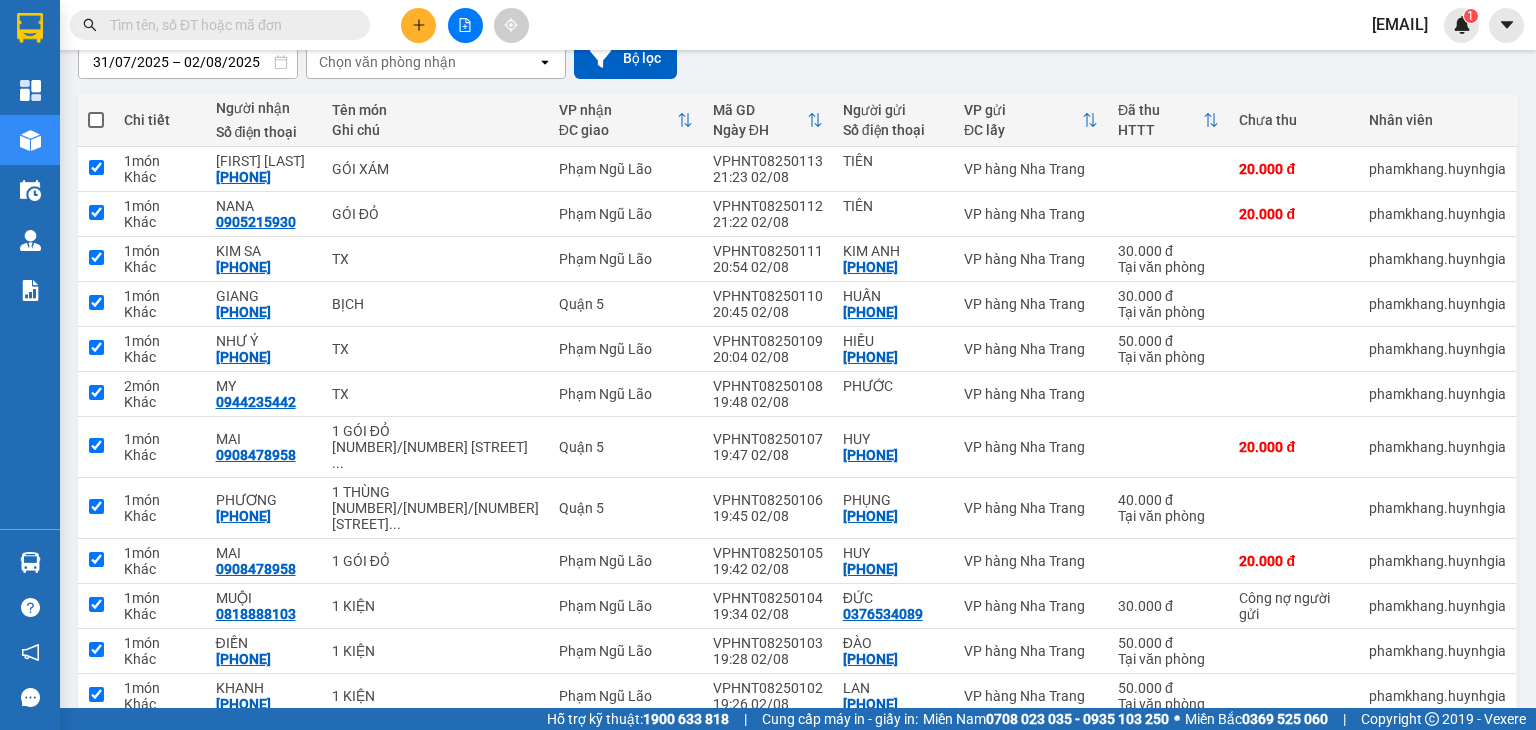 checkbox on "true" 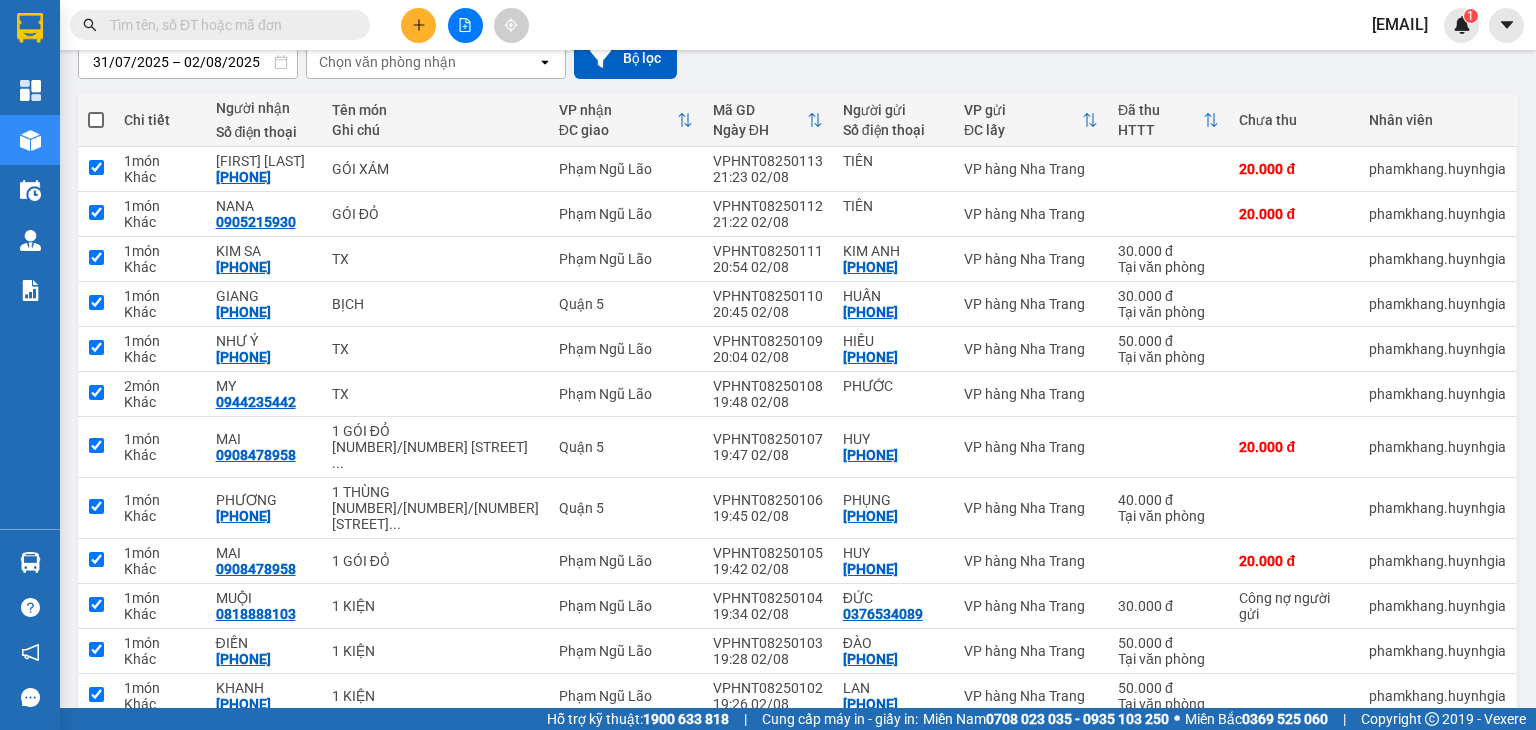 checkbox on "true" 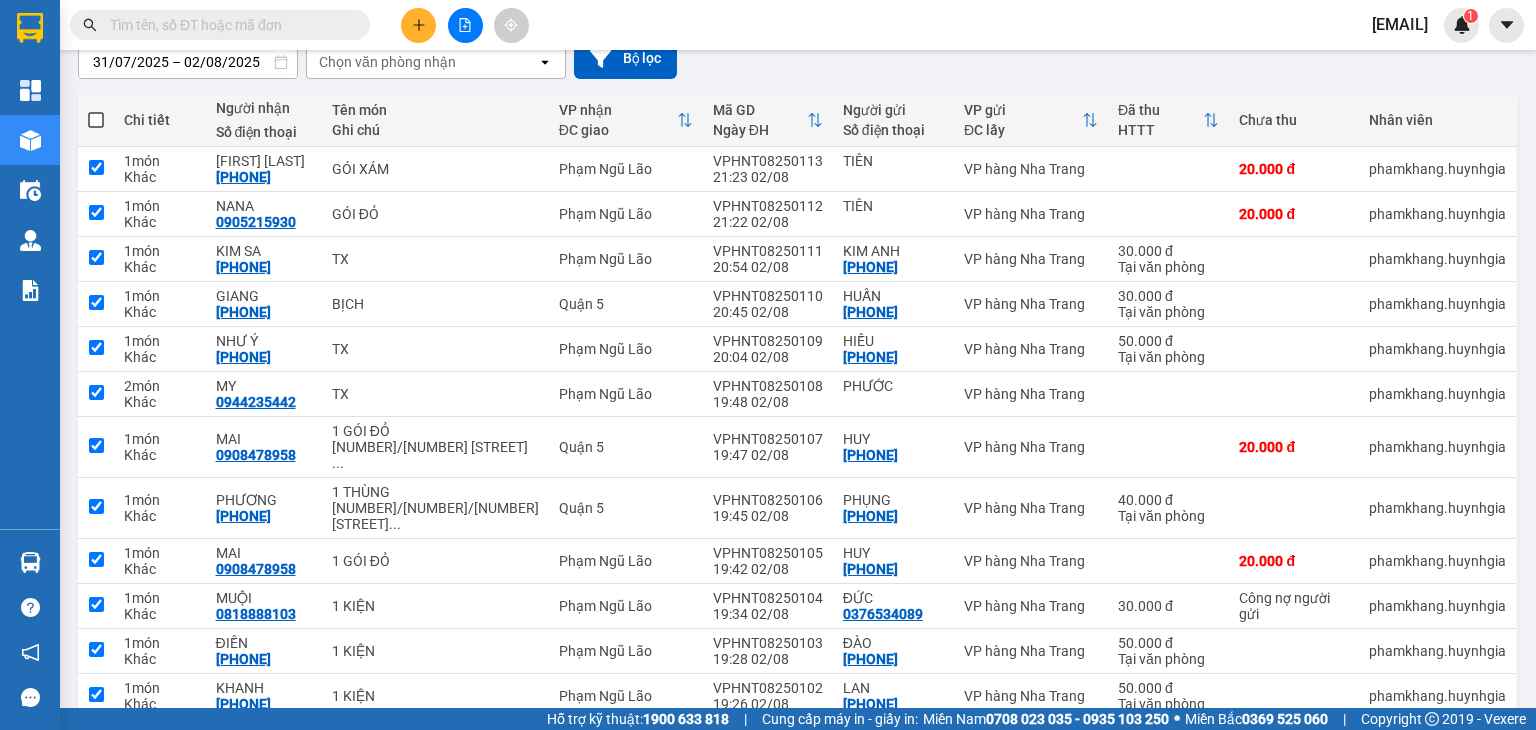 checkbox on "true" 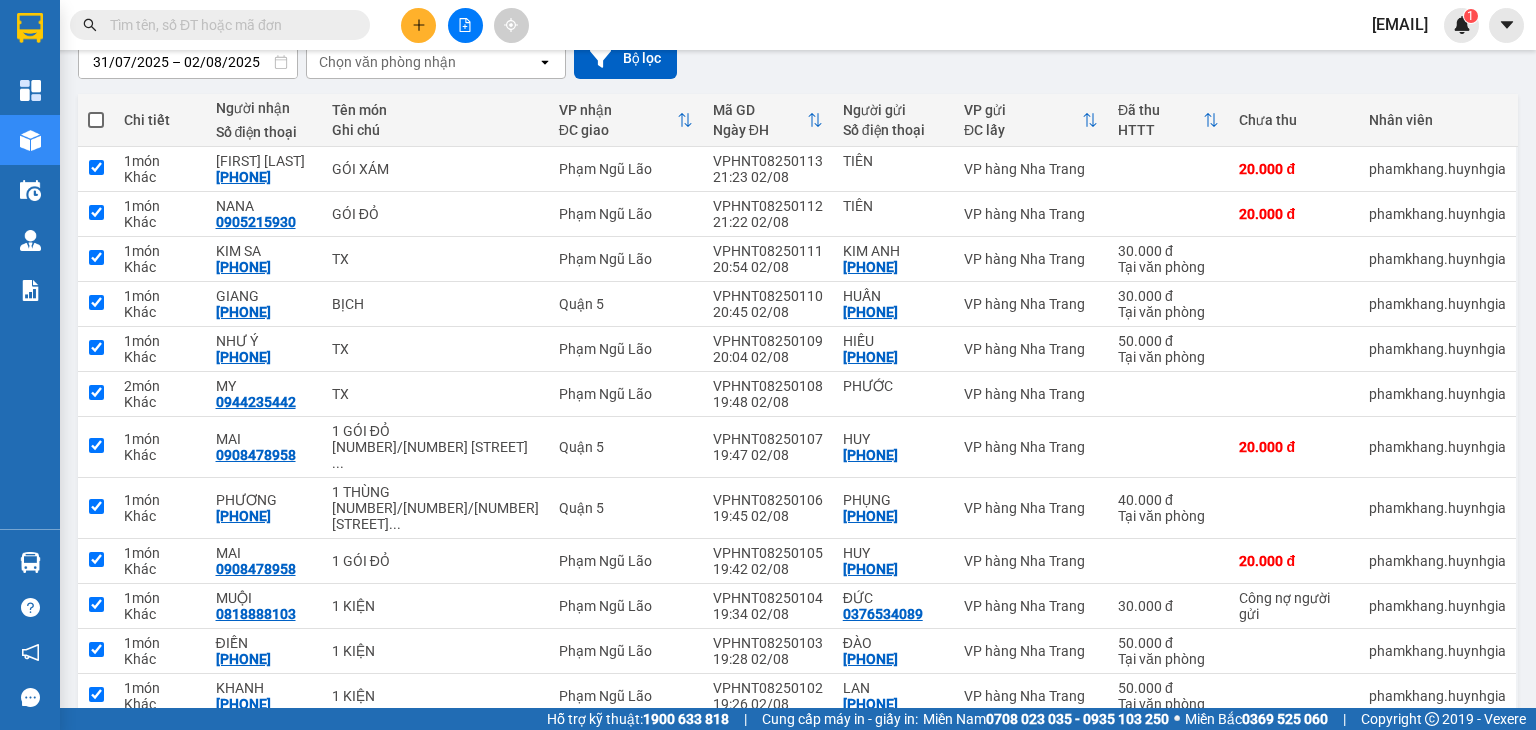 checkbox on "true" 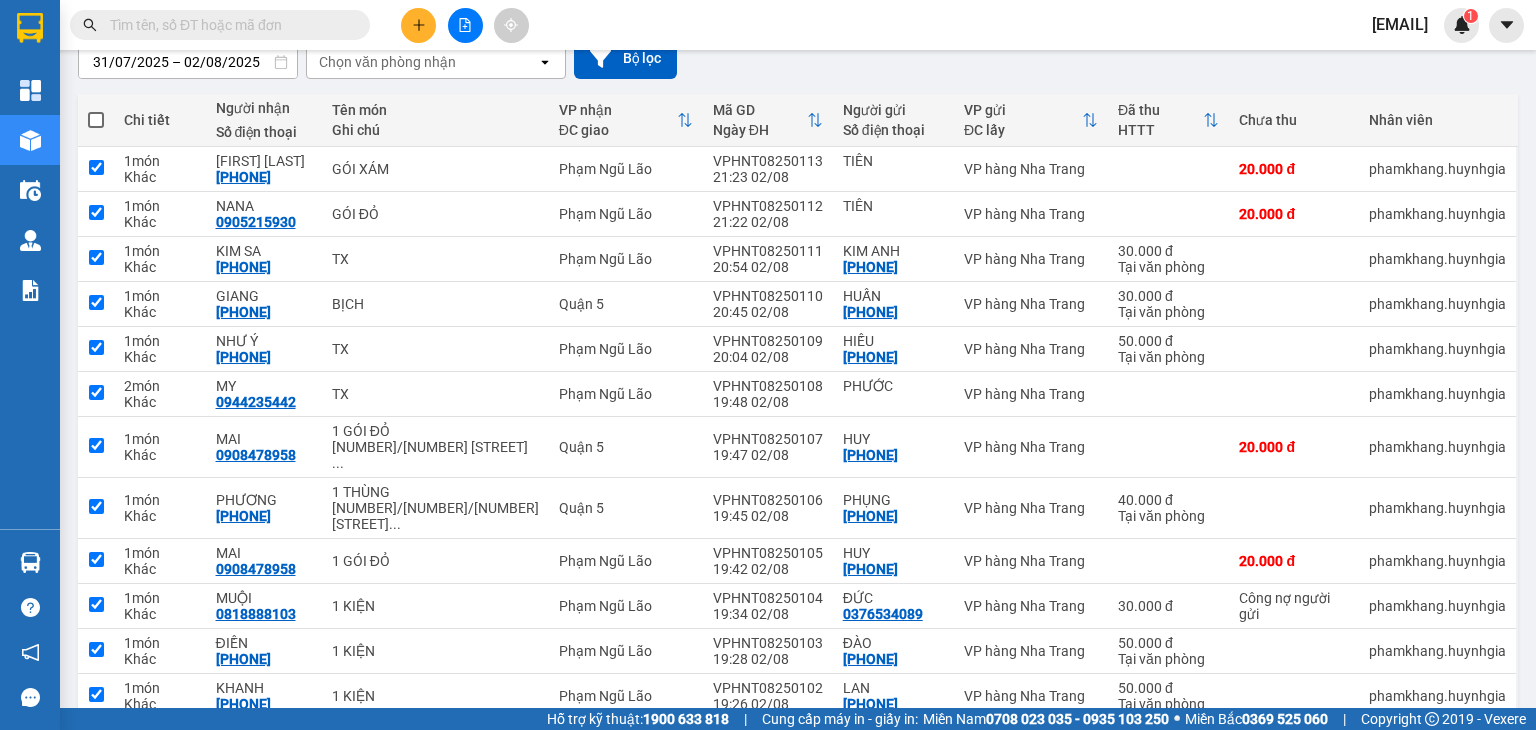 checkbox on "true" 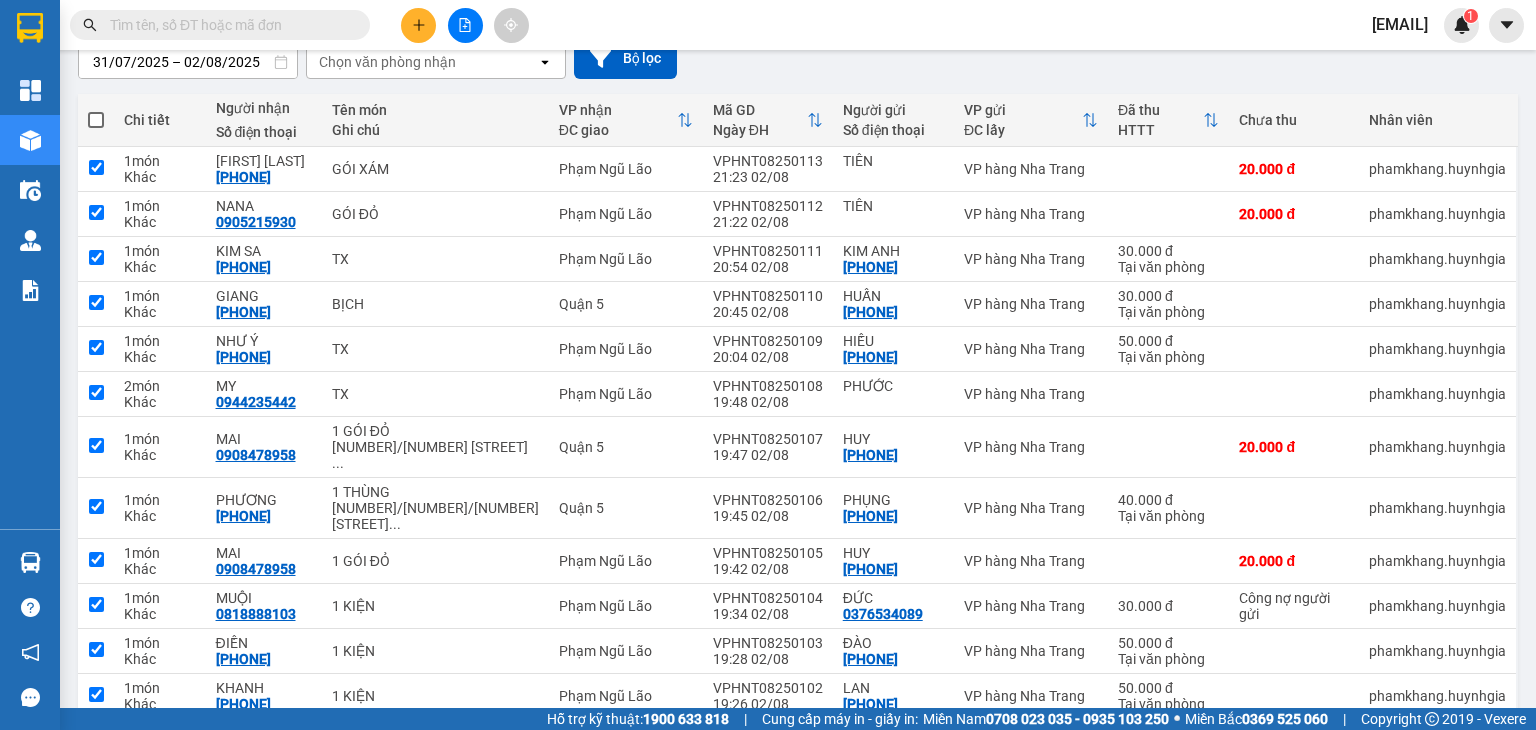 checkbox on "true" 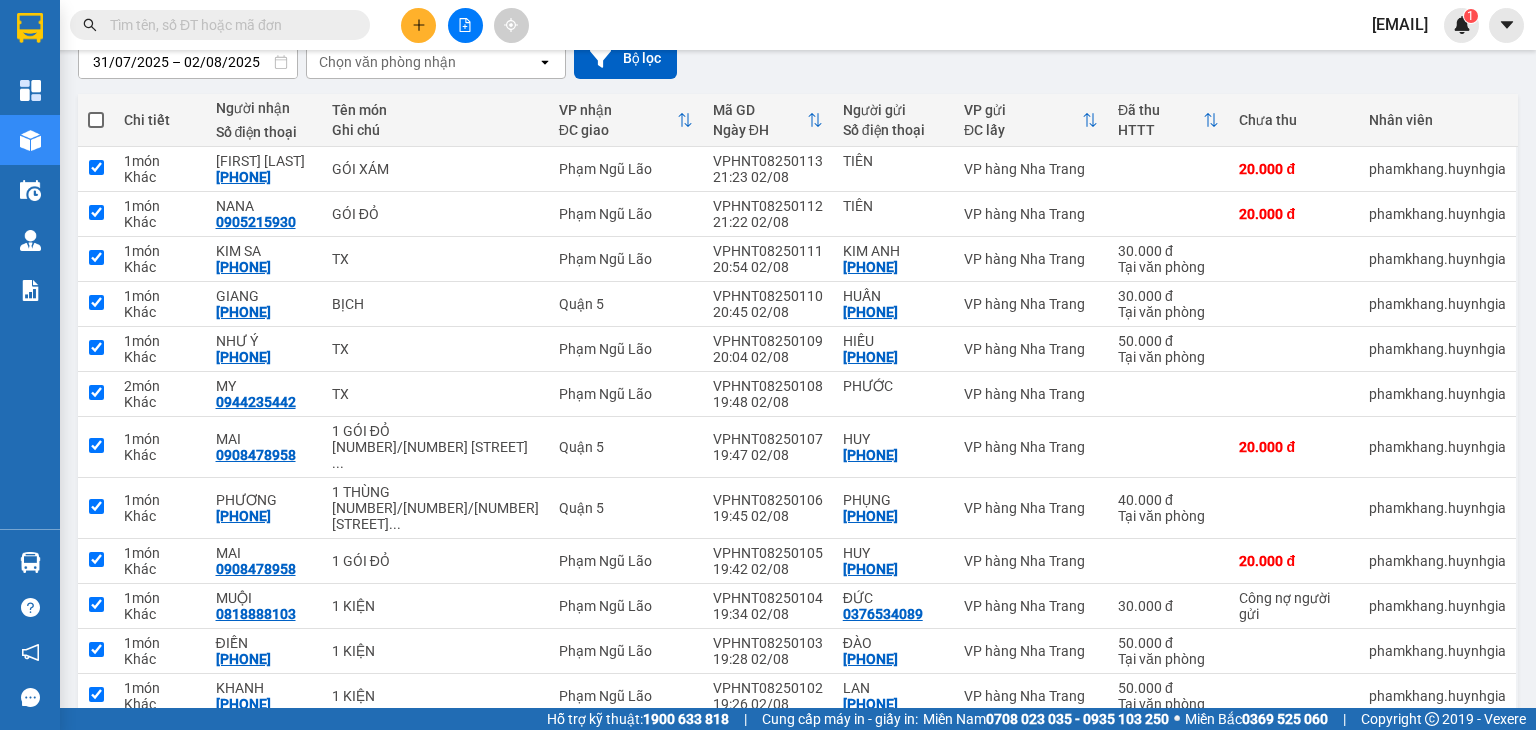 checkbox on "true" 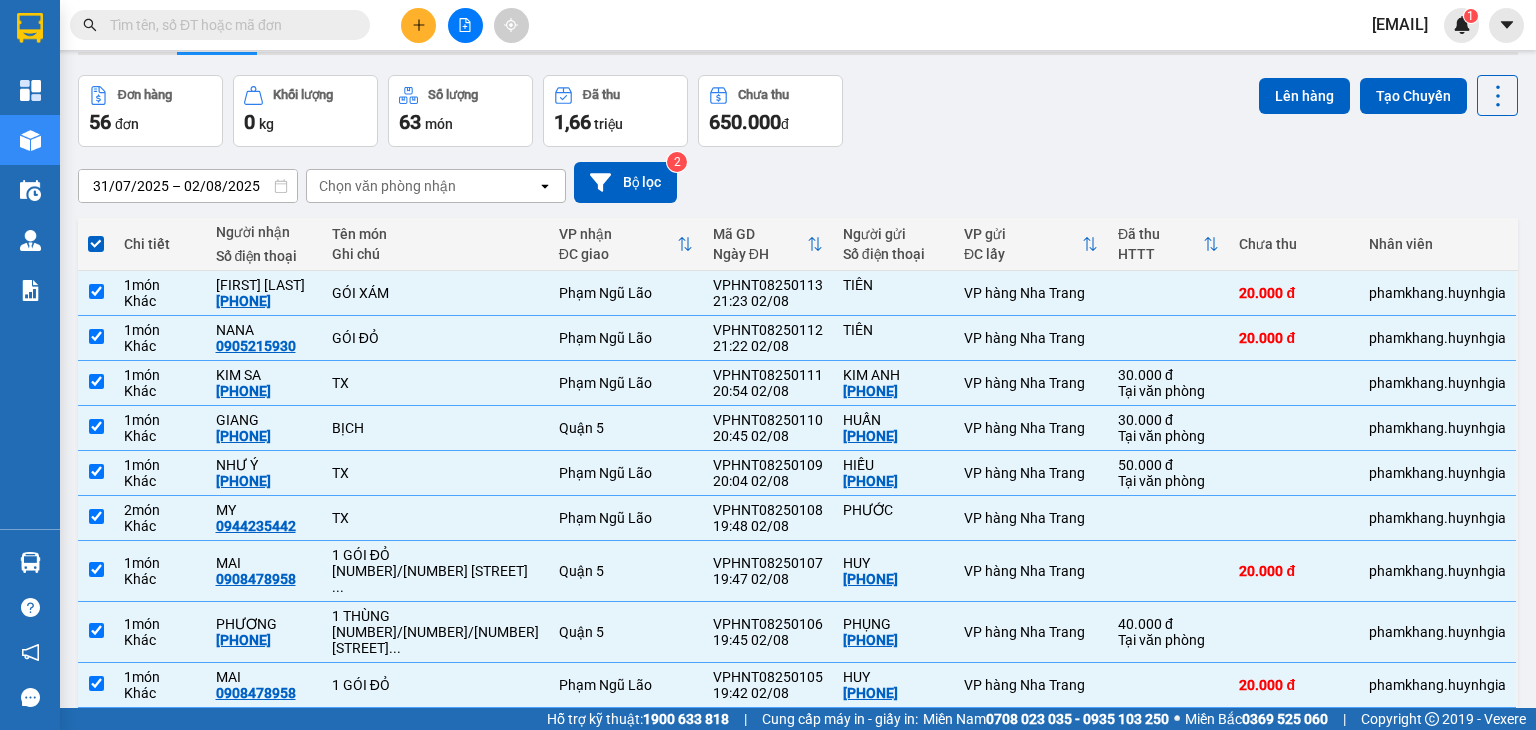 scroll, scrollTop: 0, scrollLeft: 0, axis: both 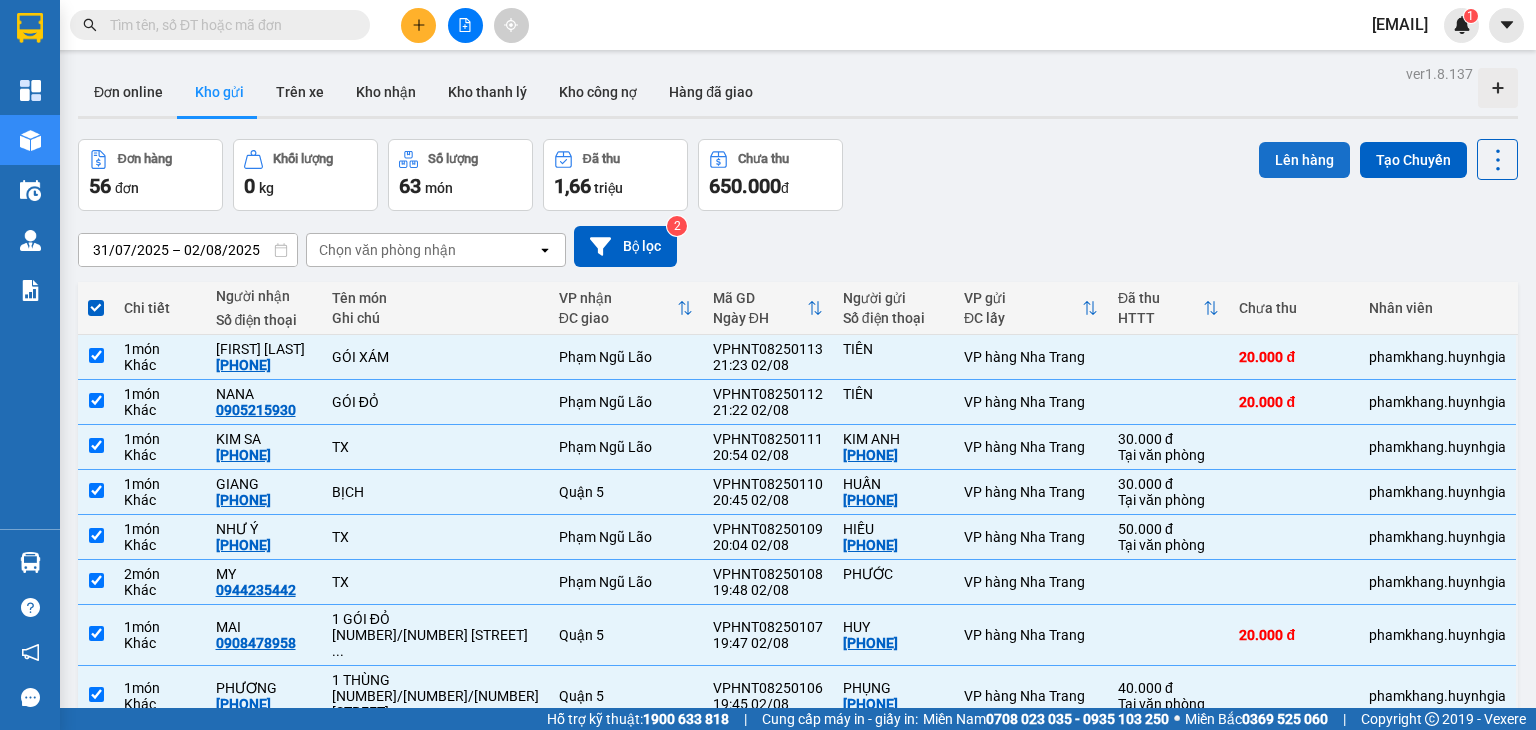 click on "Lên hàng" at bounding box center (1304, 160) 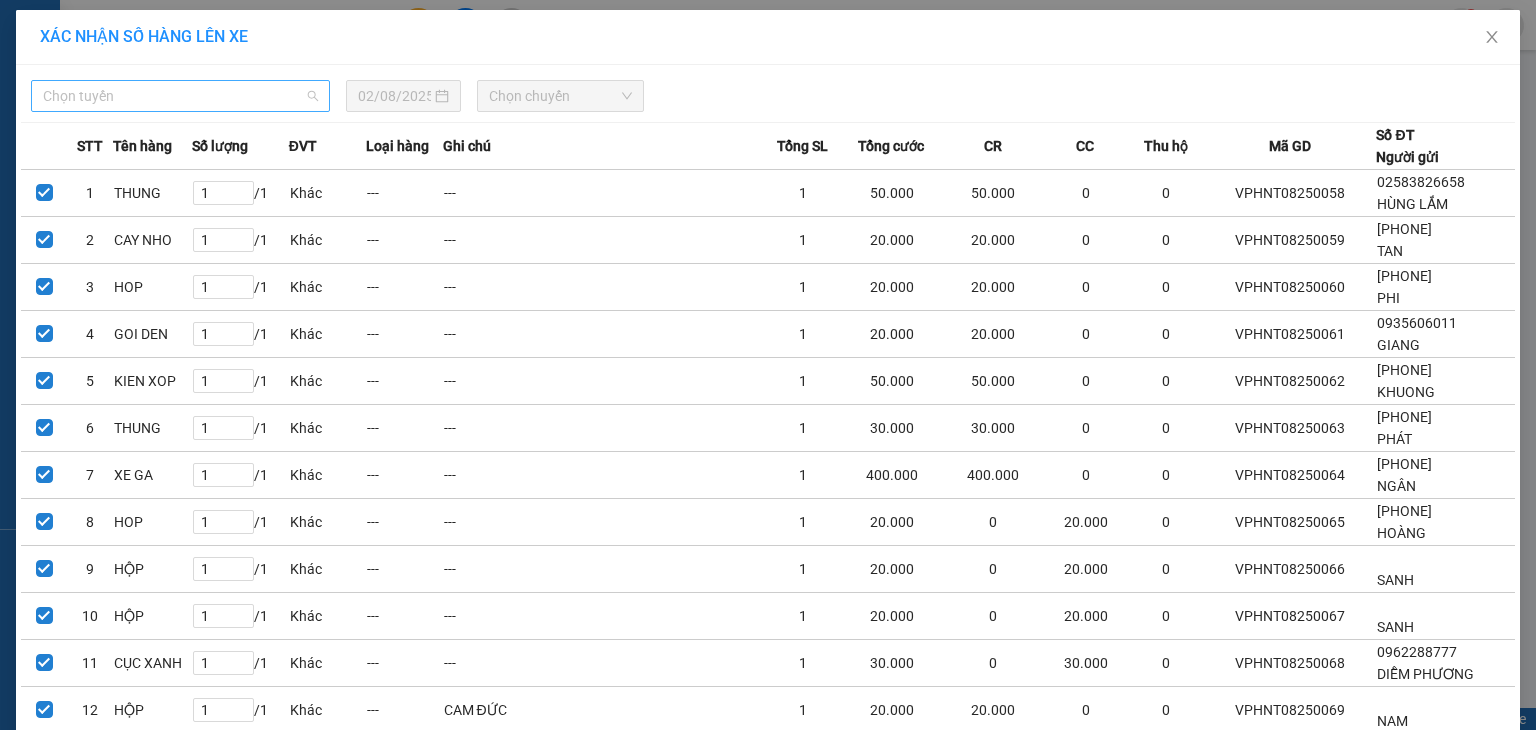 click on "Chọn tuyến" at bounding box center [180, 96] 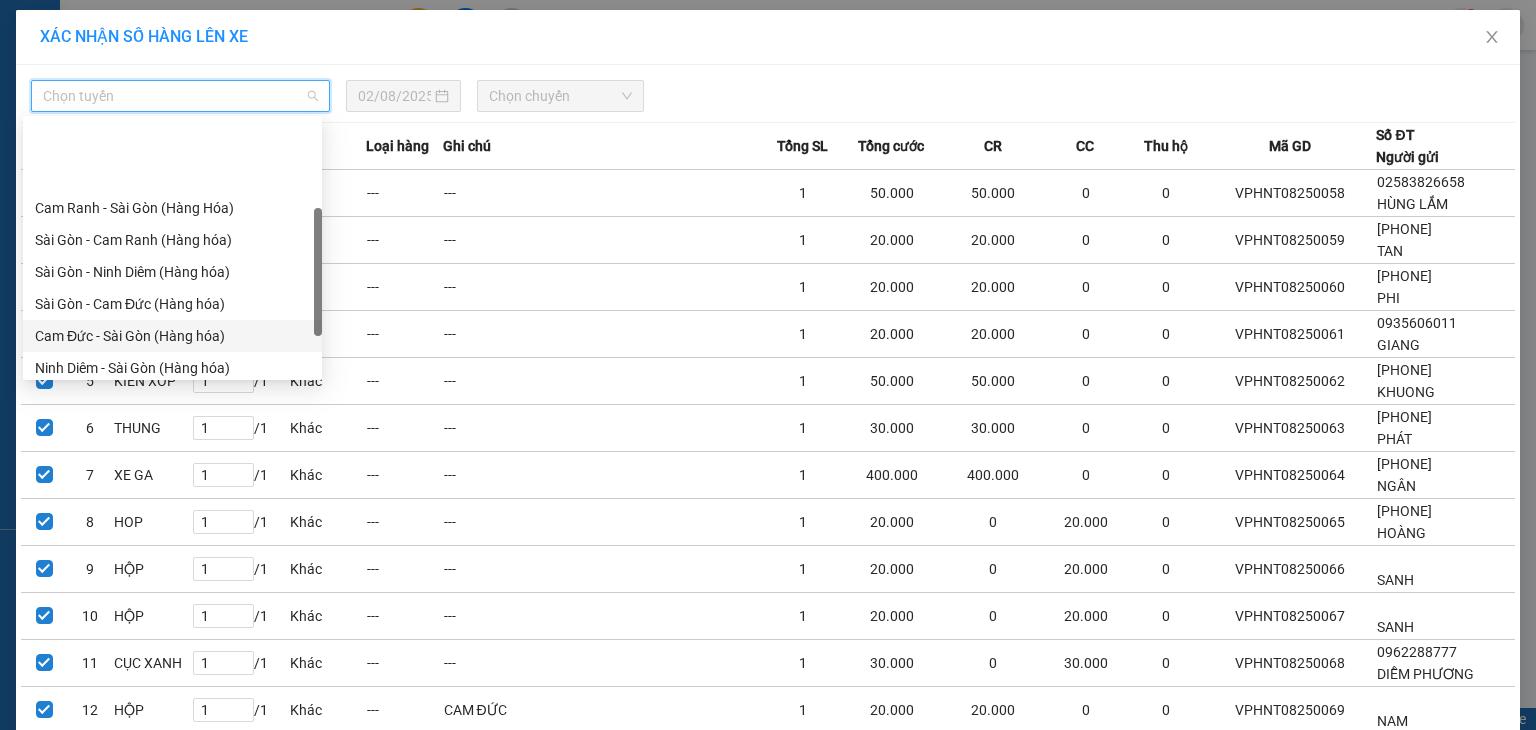 scroll, scrollTop: 220, scrollLeft: 0, axis: vertical 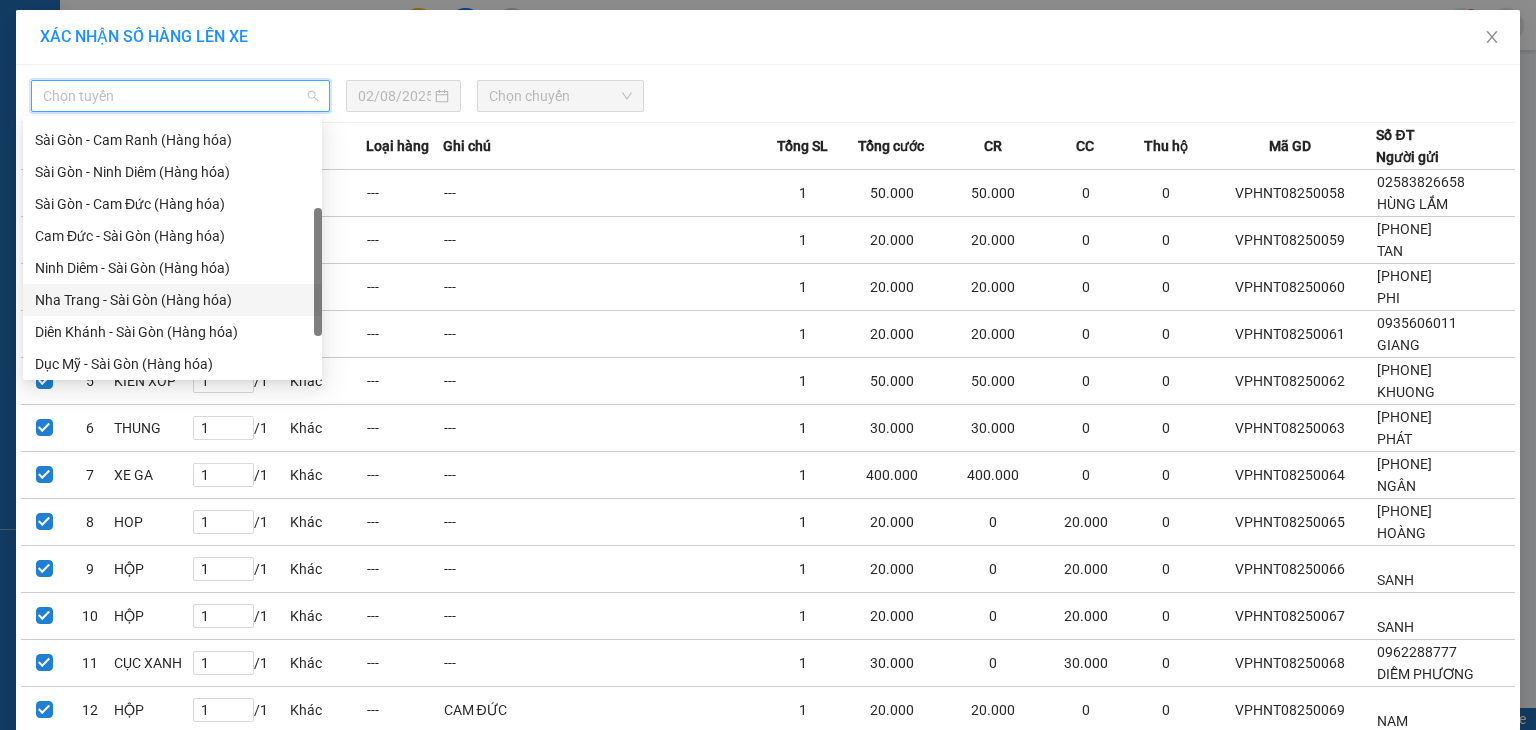 click on "Nha Trang - Sài Gòn (Hàng hóa)" at bounding box center [172, 300] 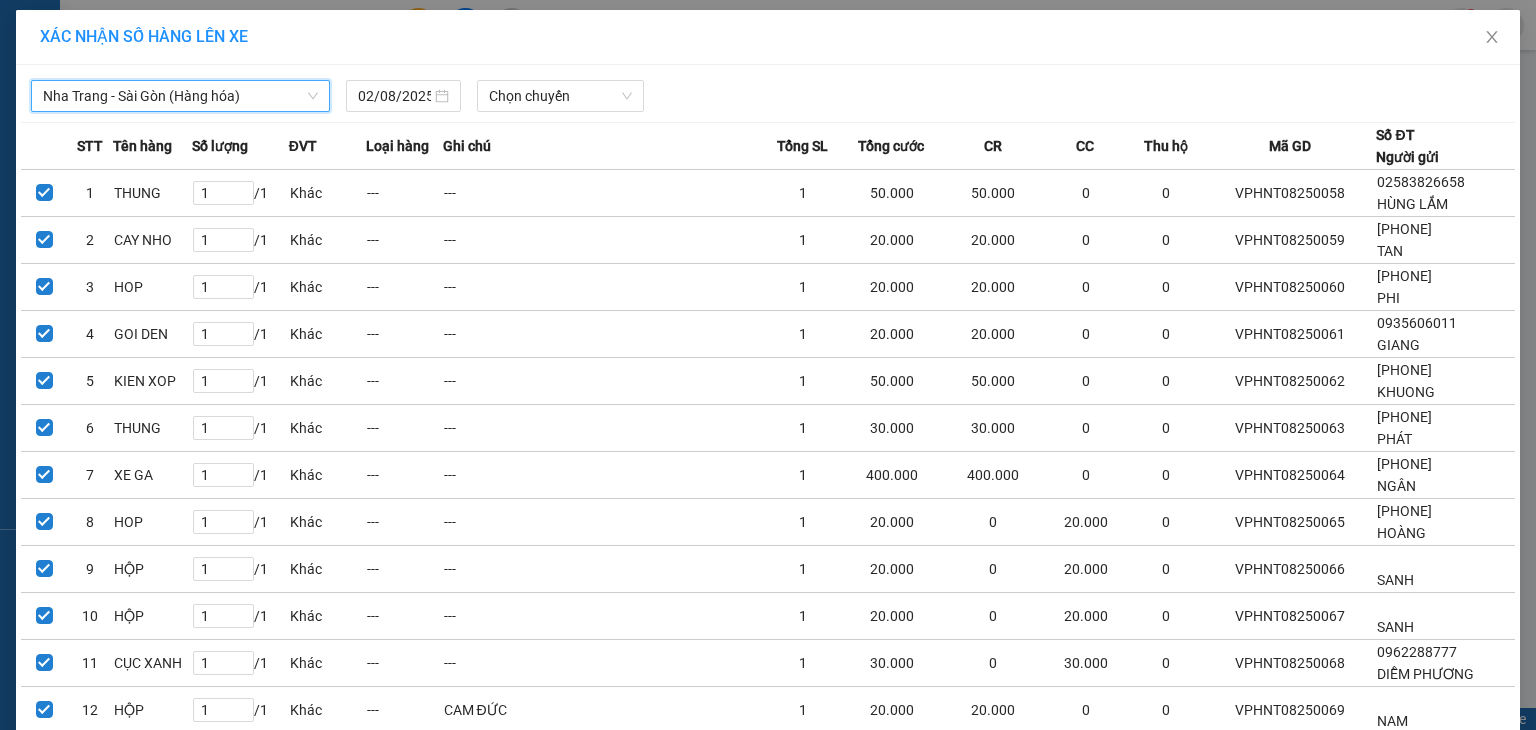 click on "XÁC NHẬN SỐ HÀNG LÊN XE Nha Trang - Sài Gòn (Hàng hóa) Nha Trang - Sài Gòn (Hàng hóa) [DATE] Chọn chuyến STT Tên hàng Số lượng ĐVT Loại hàng Ghi chú Tổng SL Tổng cước CR CC Thu hộ Mã GD Số ĐT   Người gửi 1 THUNG 1  /  1 Khác --- --- 1 50.000 50.000 0 0 VPHNT08250058 [PHONE] HÙNG LẮM 2 CAY NHO 1  /  1 Khác --- --- 1 20.000 20.000 0 0 VPHNT08250059 [PHONE] TAN 3 HOP 1  /  1 Khác --- --- 1 20.000 20.000 0 0 VPHNT08250060 [PHONE] PHI 4 GOI DEN 1  /  1 Khác --- --- 1 20.000 20.000 0 0 VPHNT08250061 [PHONE] GIANG 5 KIEN XOP 1  /  1 Khác --- --- 1 50.000 50.000 0 0 VPHNT08250062 [PHONE] KHUONG 6 THUNG 1  /  1 Khác --- --- 1 30.000 30.000 0 0 VPHNT08250063 [PHONE] PHÁT 7 XE GA 1  /  1 Khác --- --- 1 400.000 400.000 0 0 VPHNT08250064 [PHONE] NGÂN 8 HOP 1  /  1 Khác --- --- 1 20.000 0 20.000 0 VPHNT08250065 [PHONE] HOÀNG 9 HỘP 1  /  1 Khác --- --- 1 20.000 0 20.000 0 VPHNT08250066 SANH 10 HỘP 1  /  1 Khác --- --- 1 20.000" at bounding box center [768, 1462] 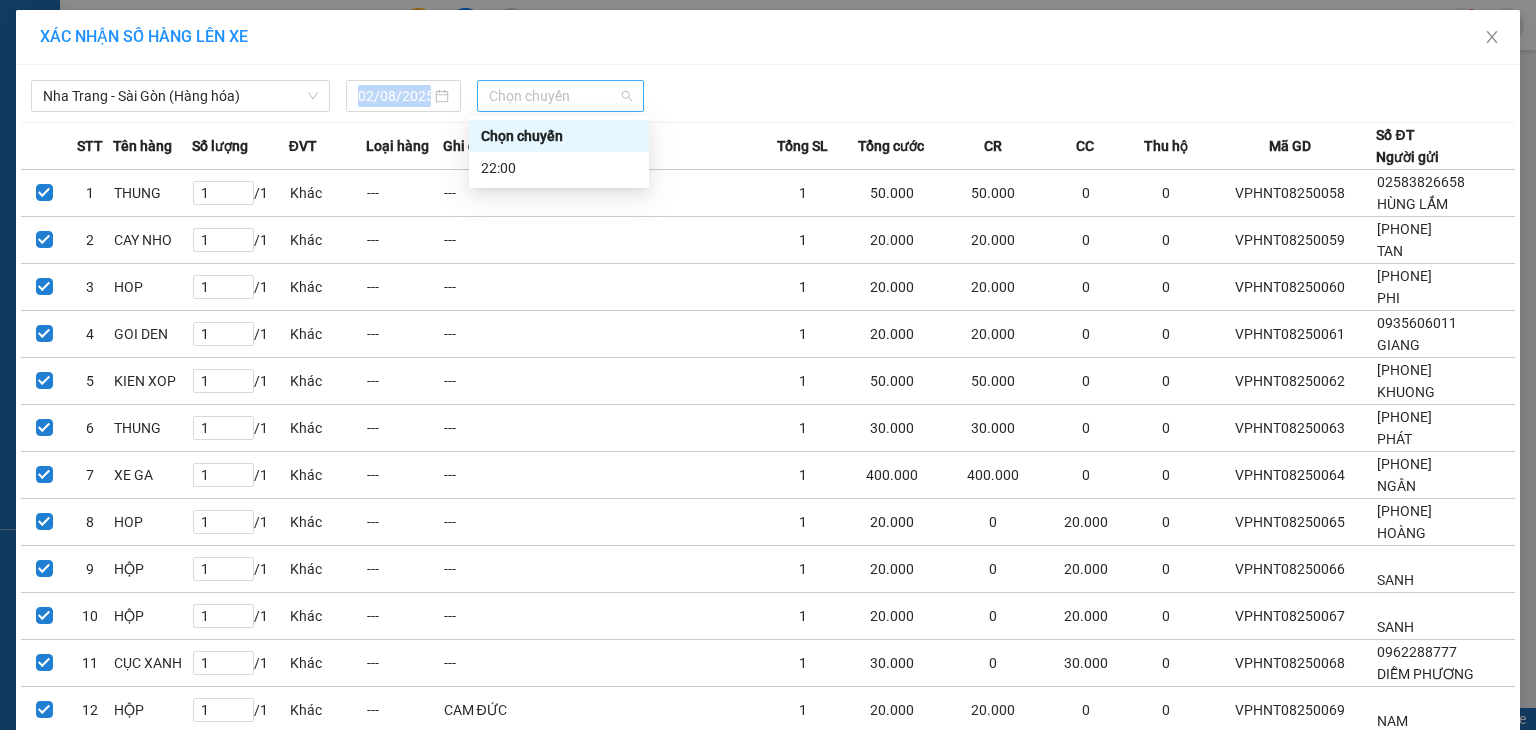 click on "Chọn chuyến" at bounding box center (561, 96) 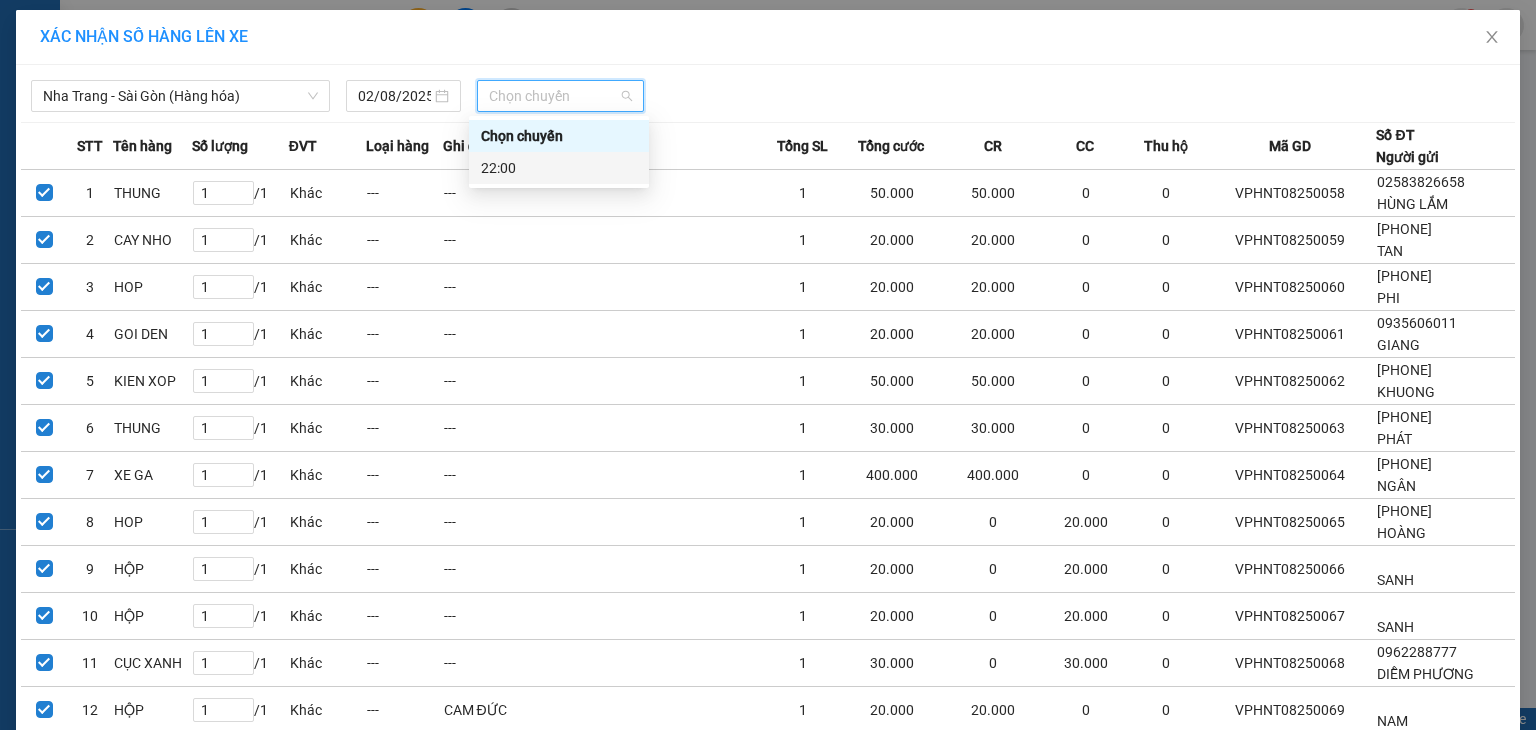click on "22:00" at bounding box center (559, 168) 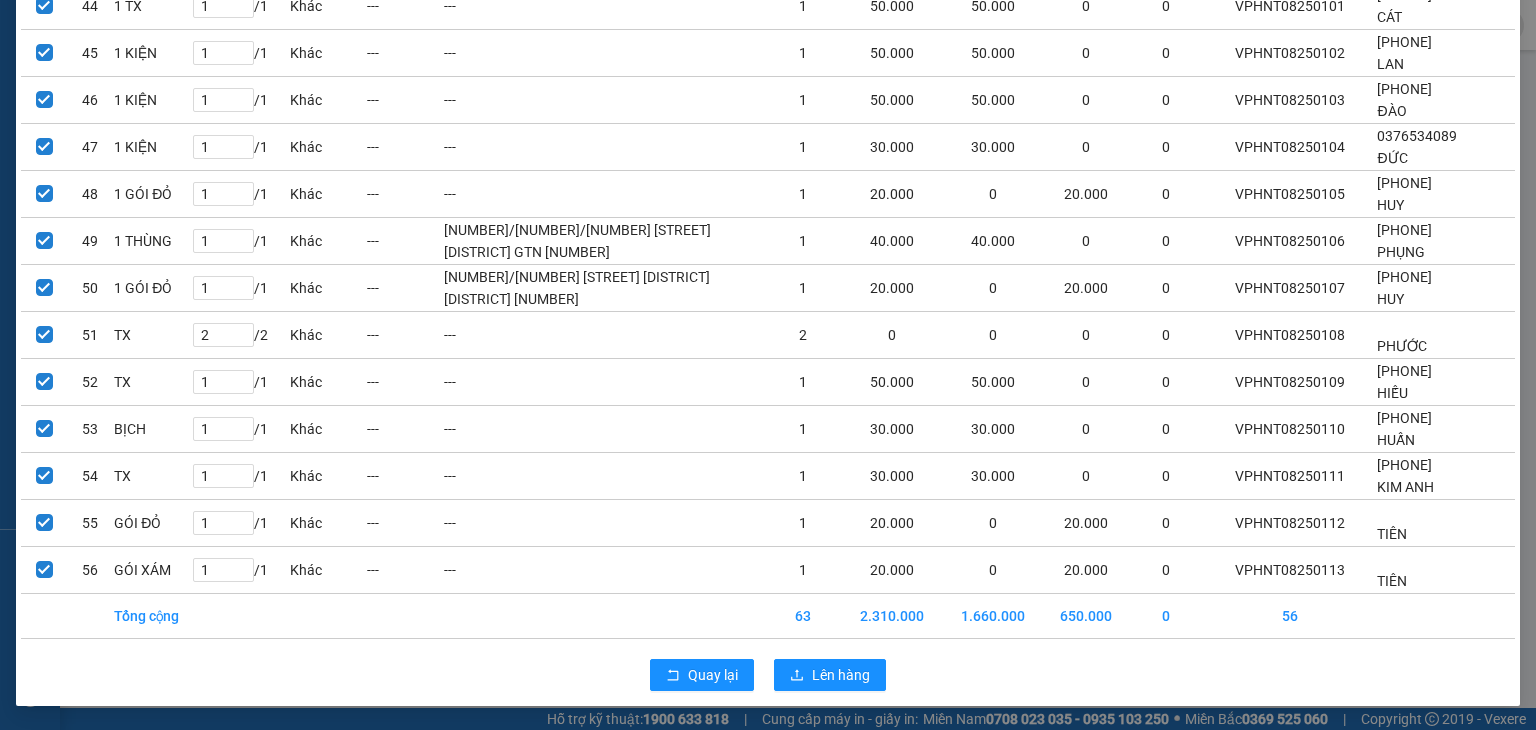 scroll, scrollTop: 2428, scrollLeft: 0, axis: vertical 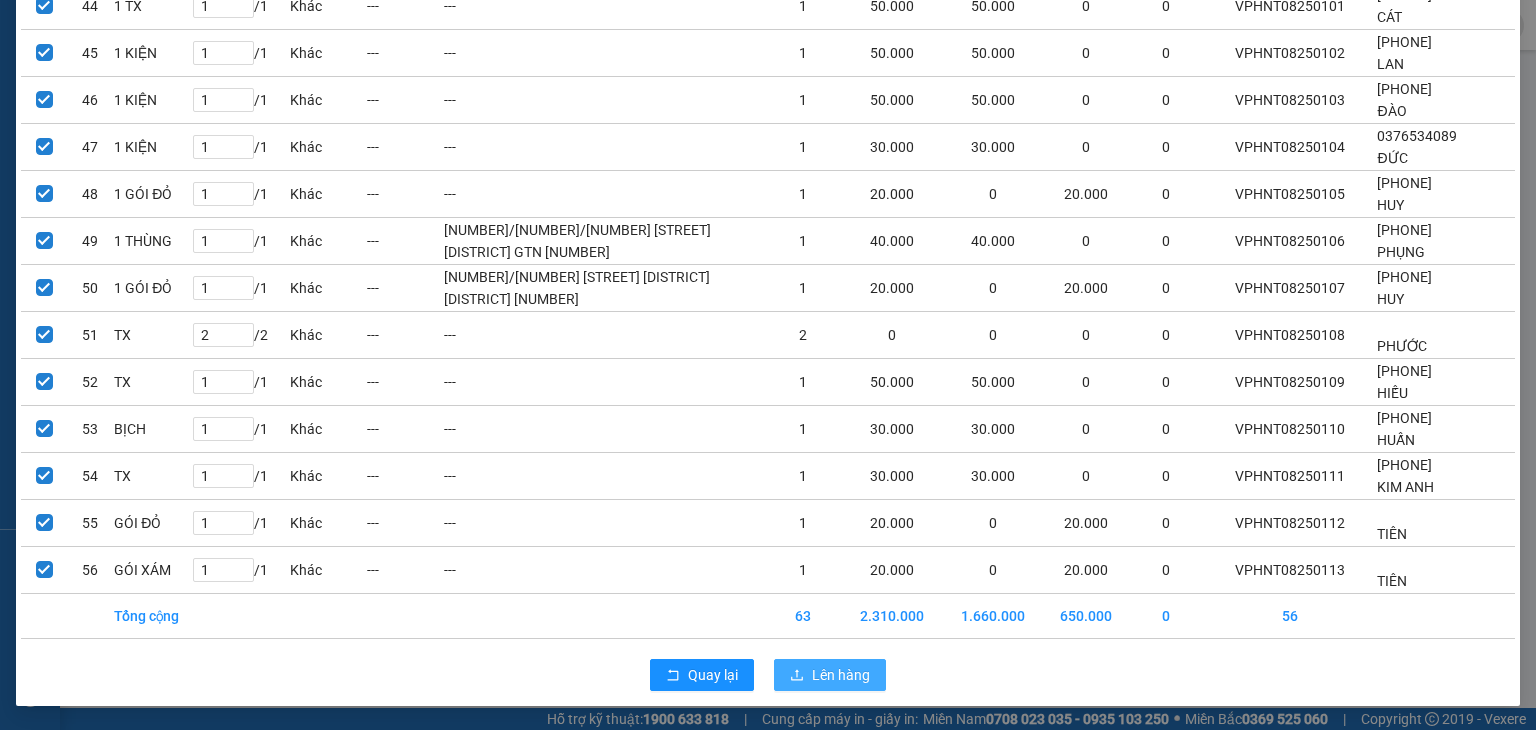 click on "Lên hàng" at bounding box center [841, 675] 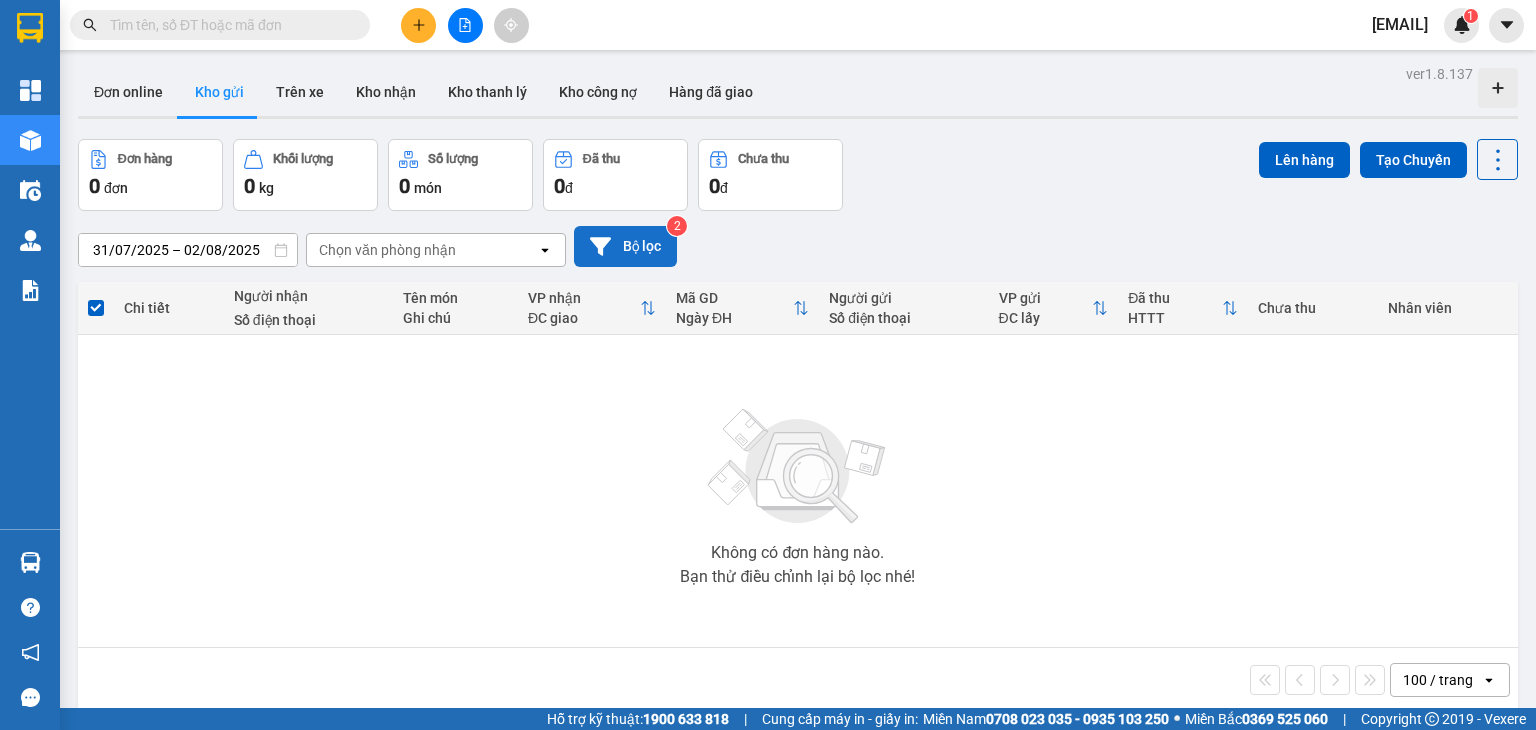click on "Bộ lọc" at bounding box center [625, 246] 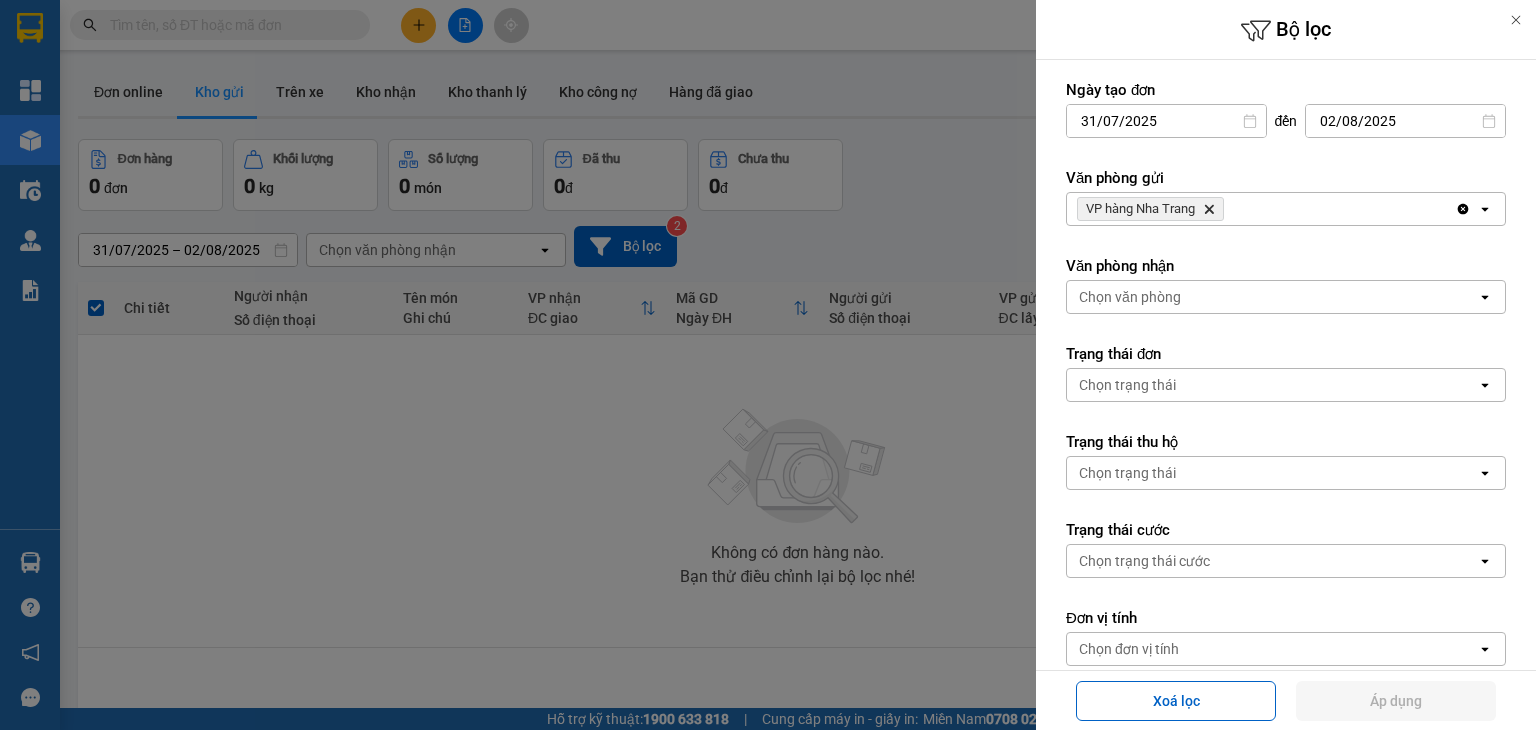 click on "Delete" 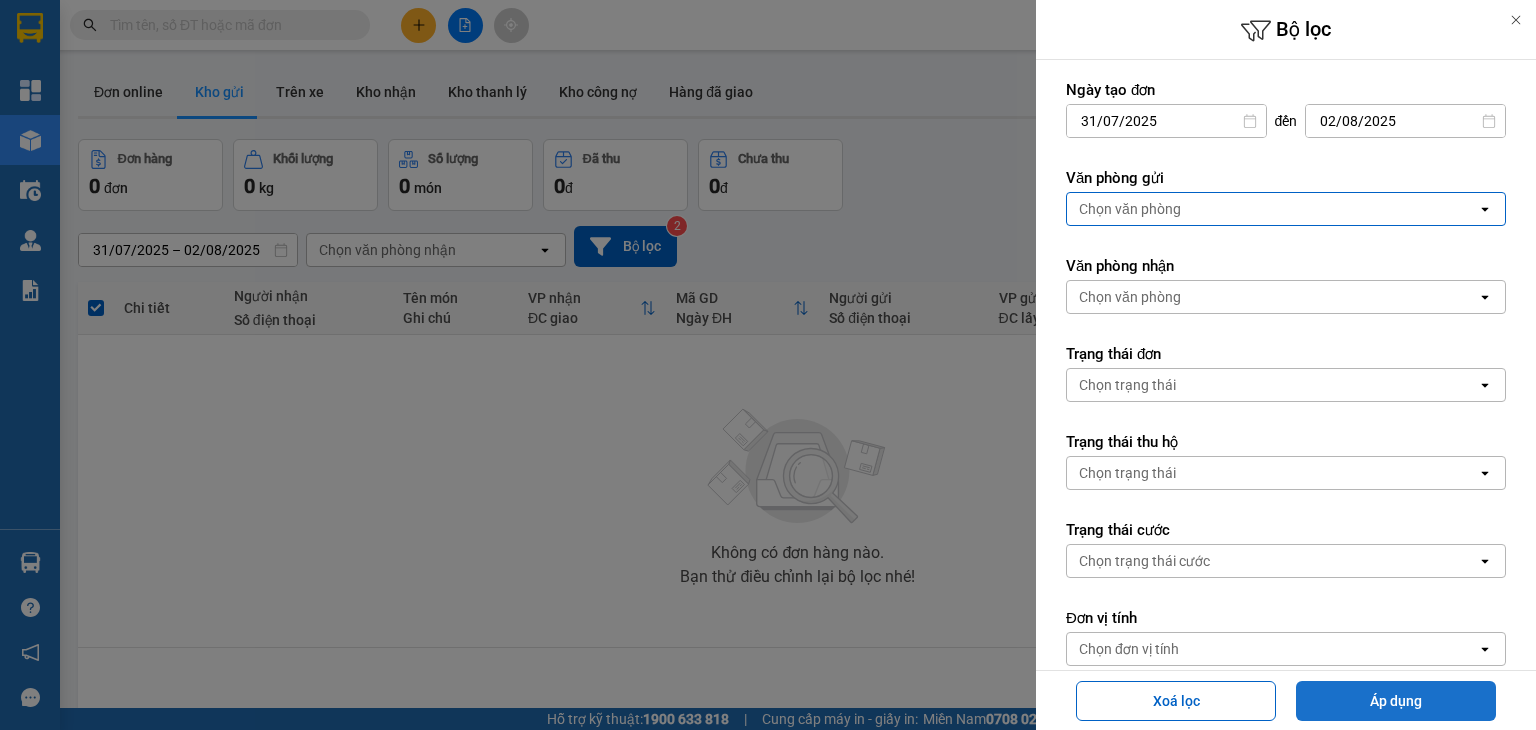click on "Áp dụng" at bounding box center [1396, 701] 